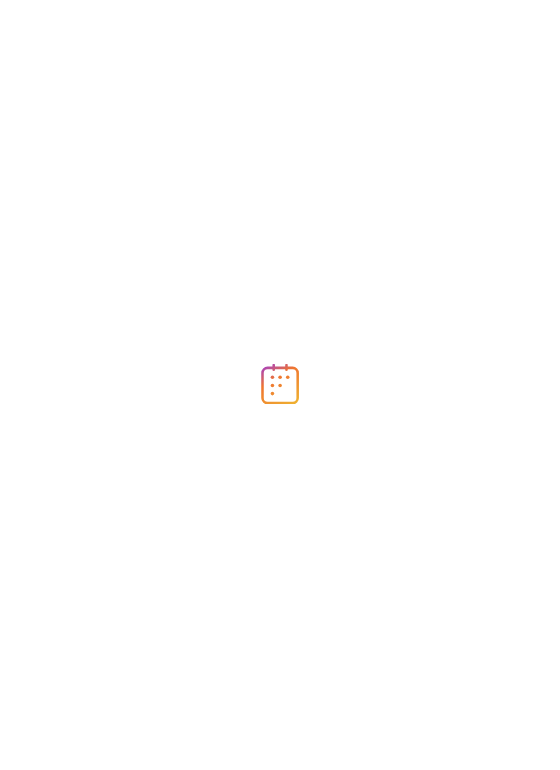 scroll, scrollTop: 0, scrollLeft: 0, axis: both 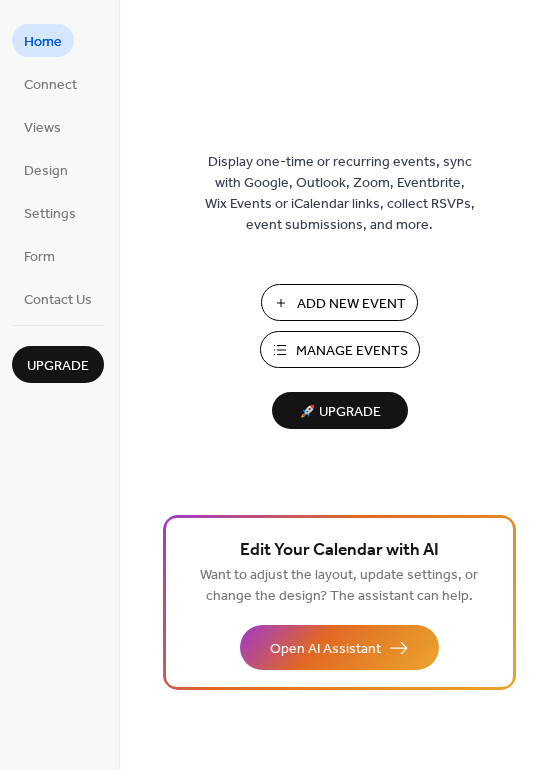 click on "Manage Events" at bounding box center (352, 351) 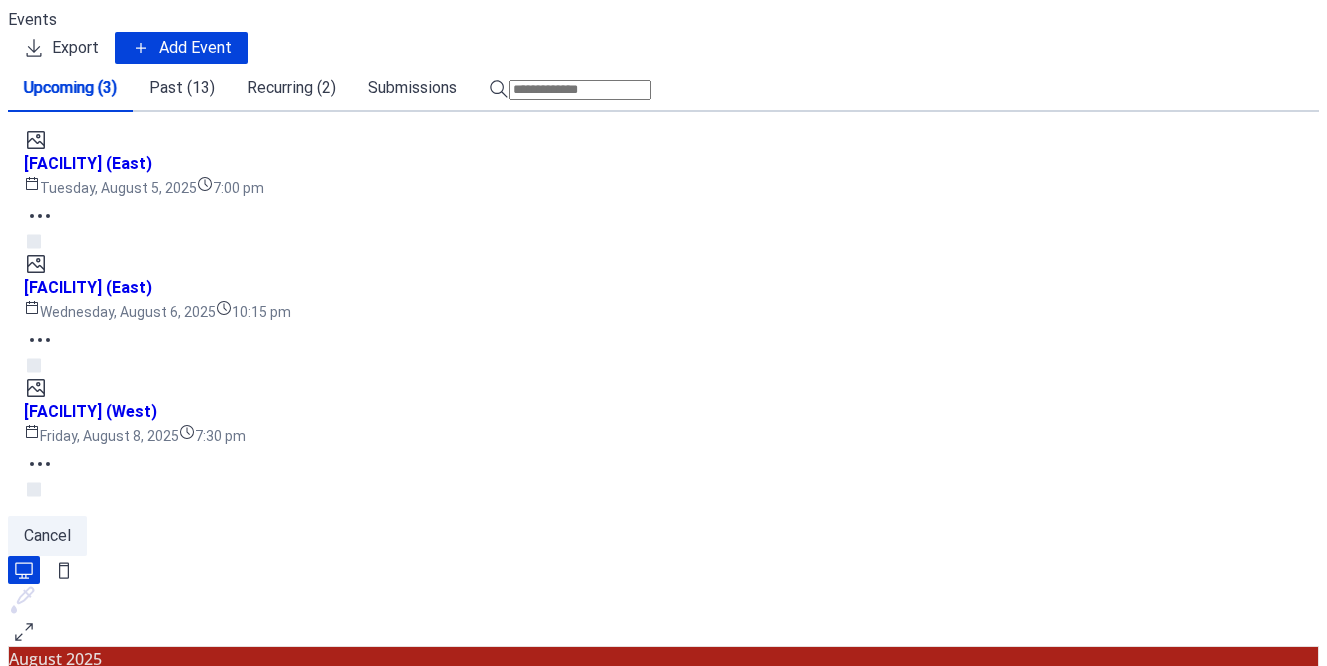 scroll, scrollTop: 0, scrollLeft: 0, axis: both 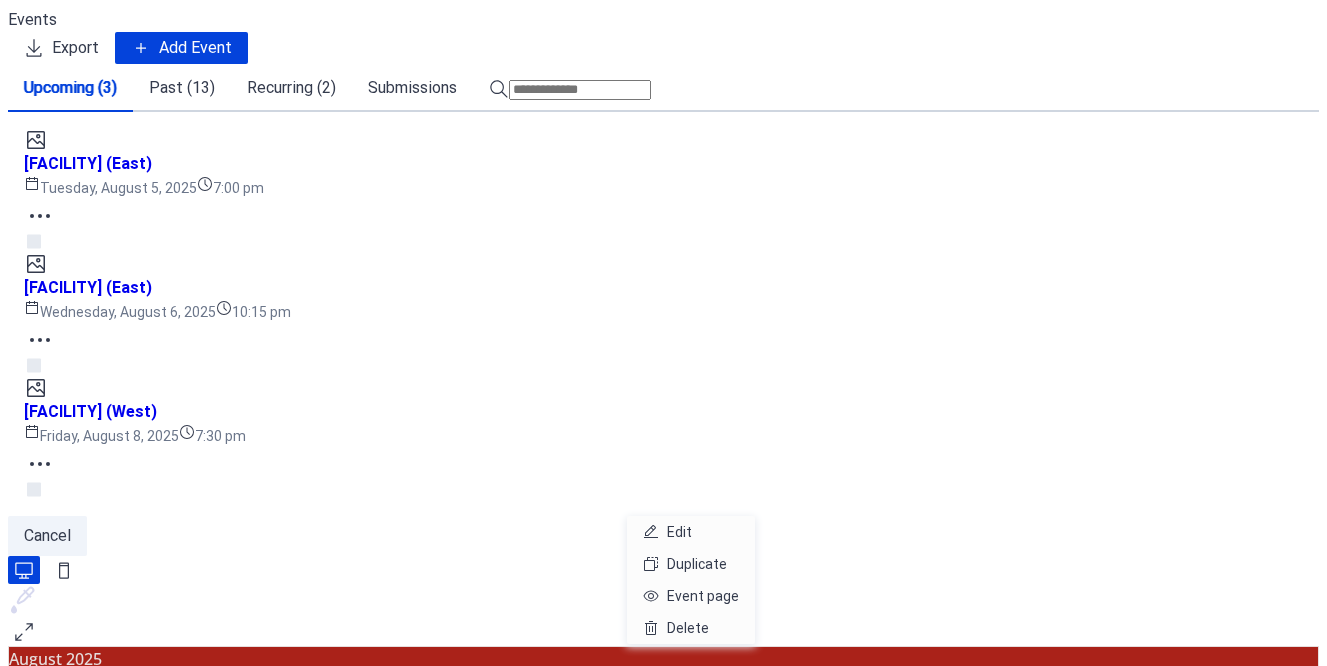 click 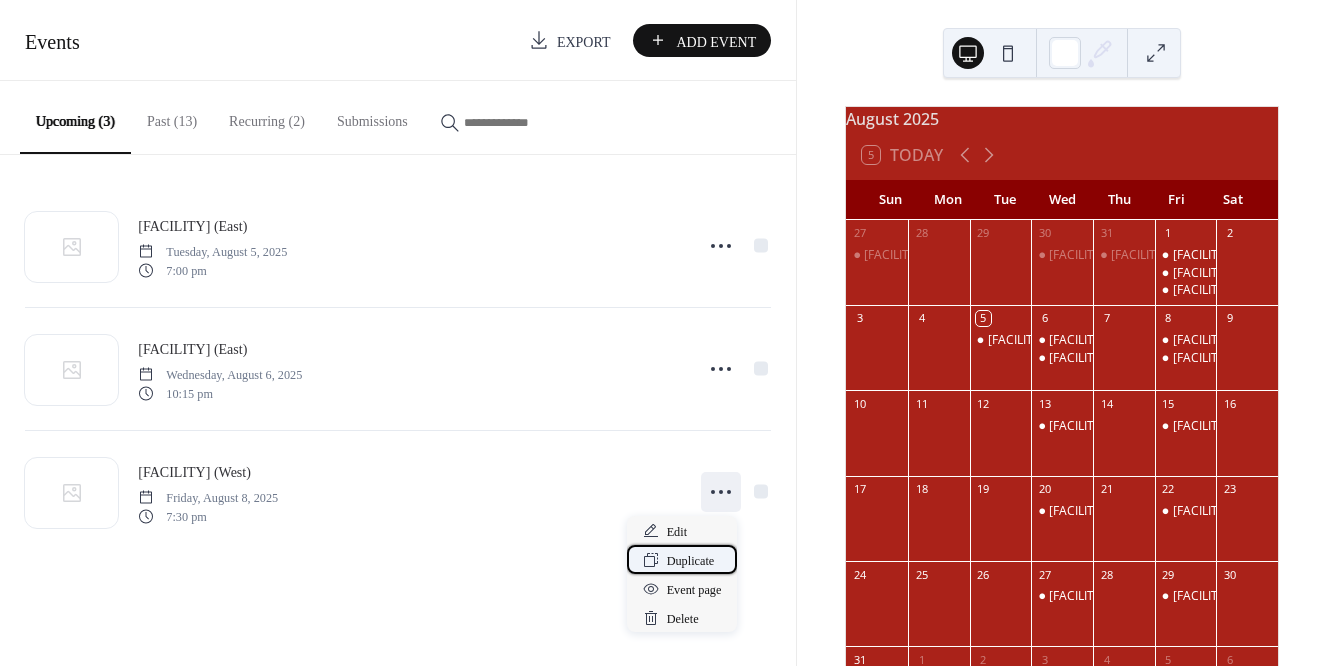 click on "Duplicate" at bounding box center [691, 561] 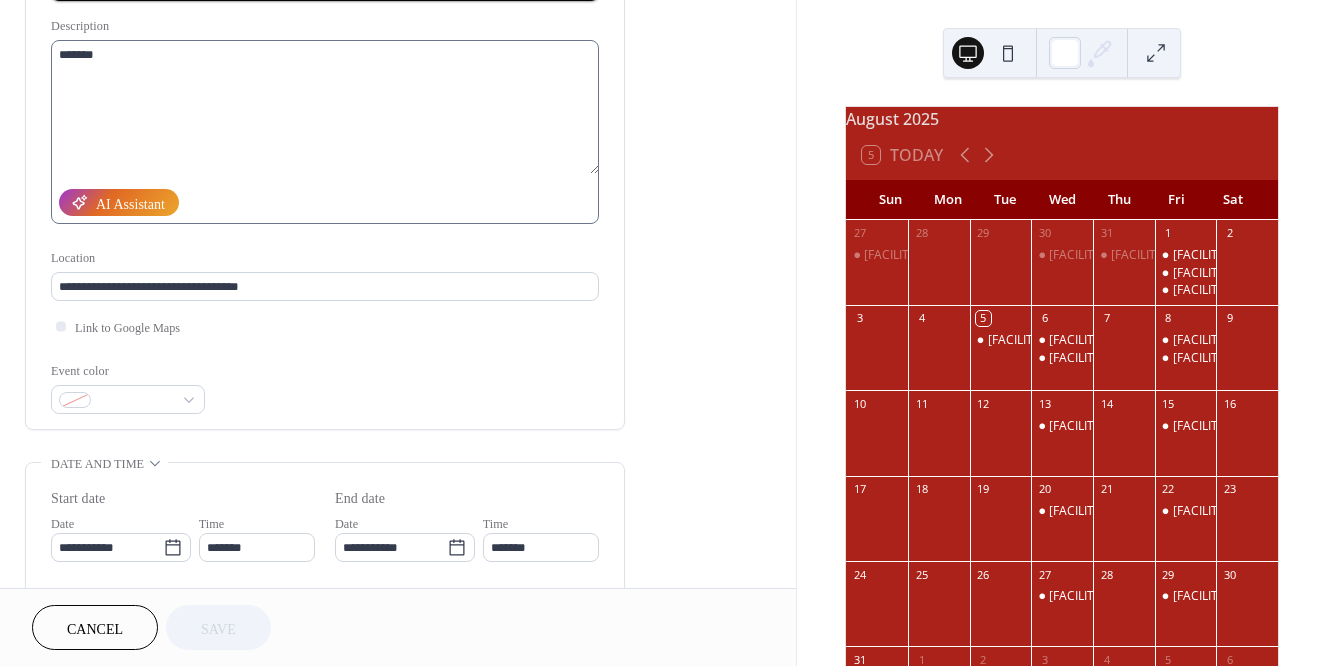 scroll, scrollTop: 191, scrollLeft: 0, axis: vertical 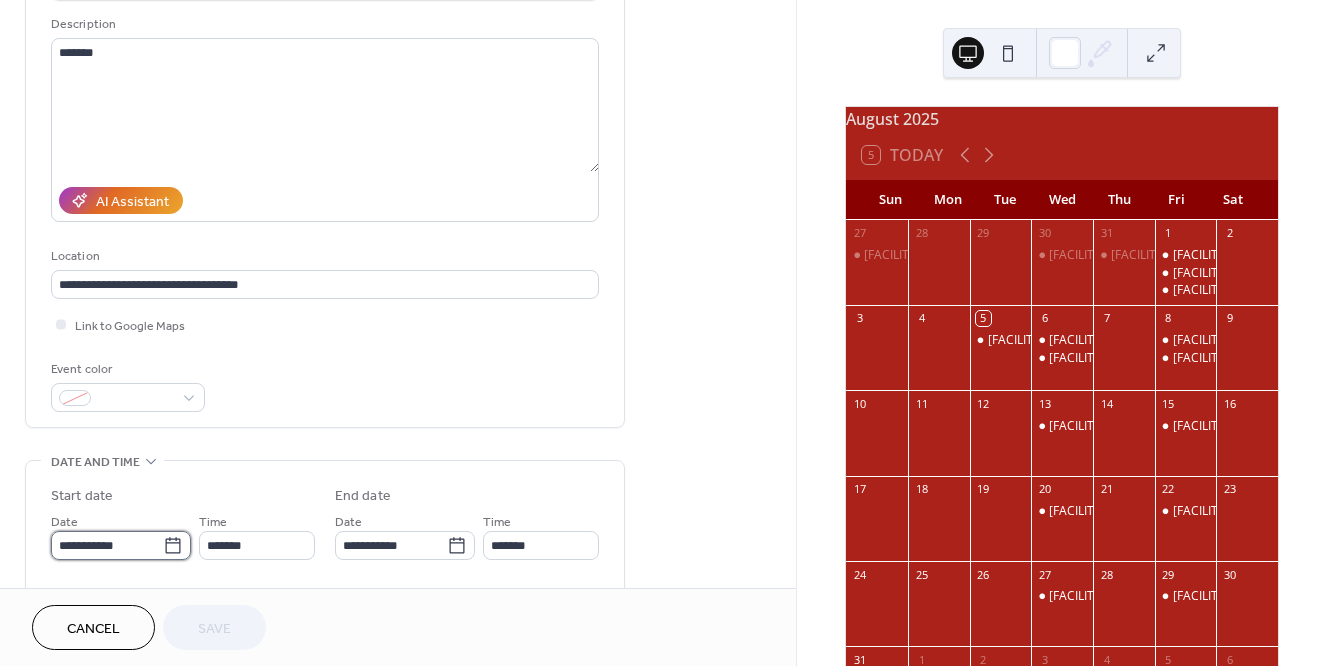 click on "**********" at bounding box center (663, 333) 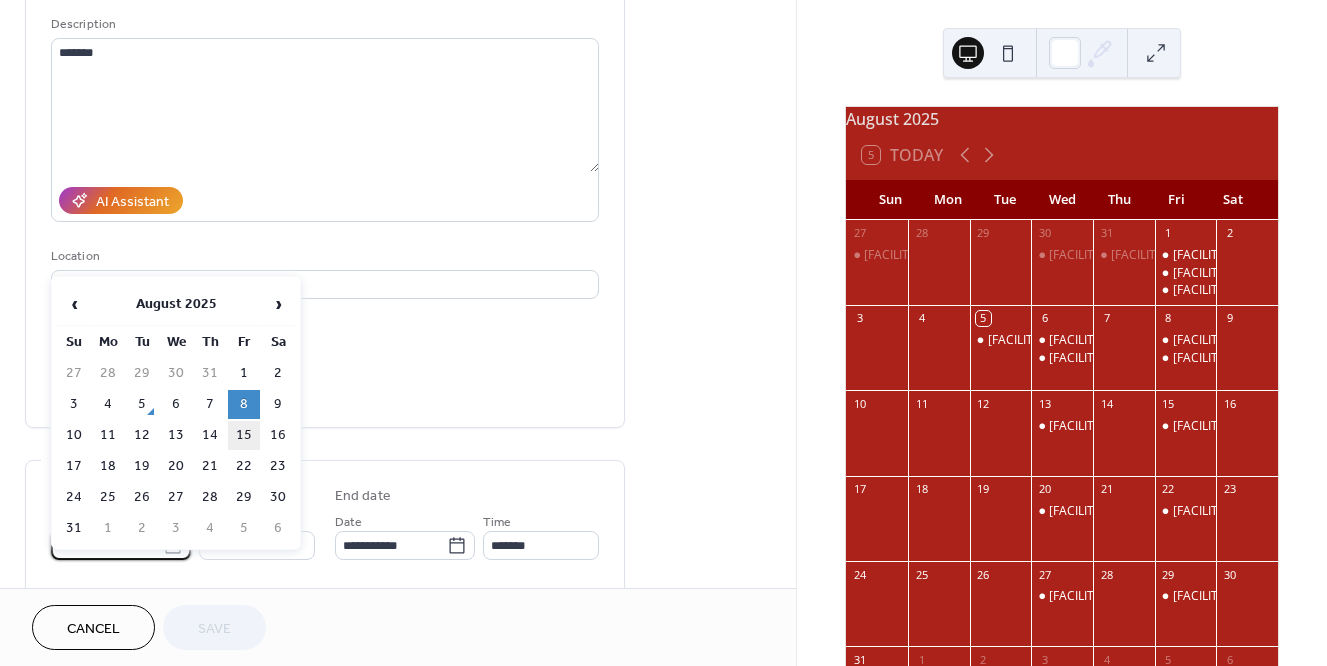 click on "15" at bounding box center (244, 435) 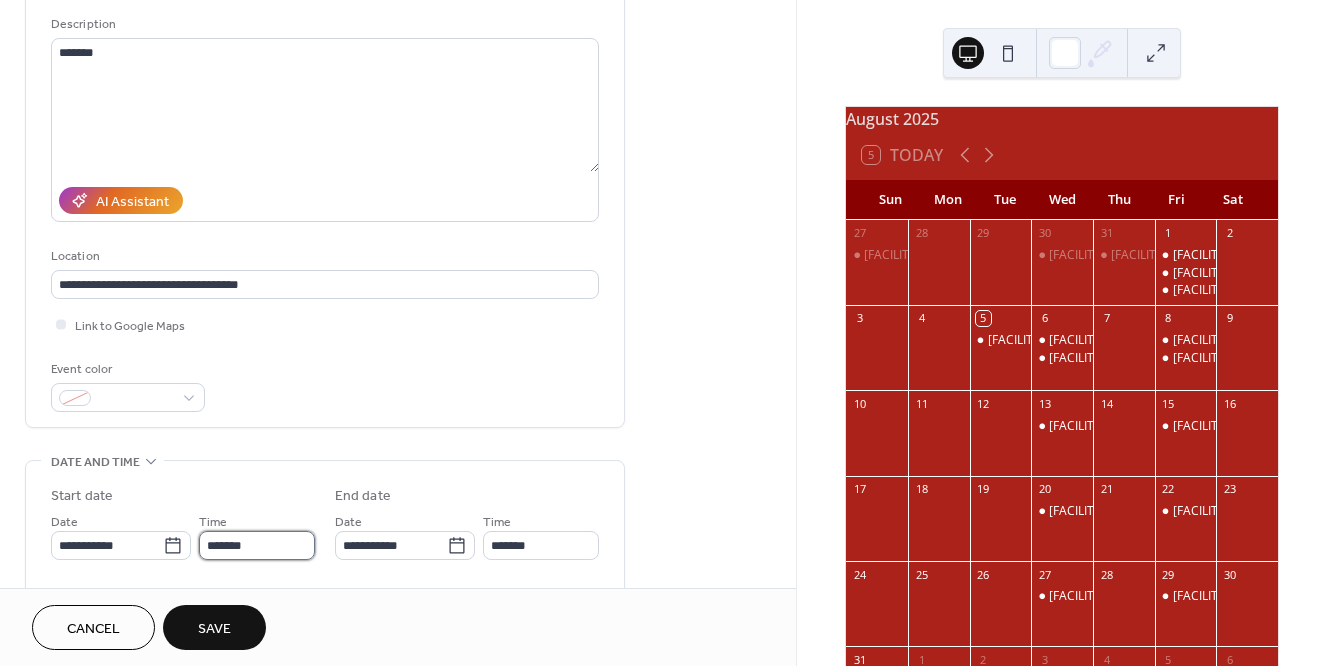 click on "*******" at bounding box center [257, 545] 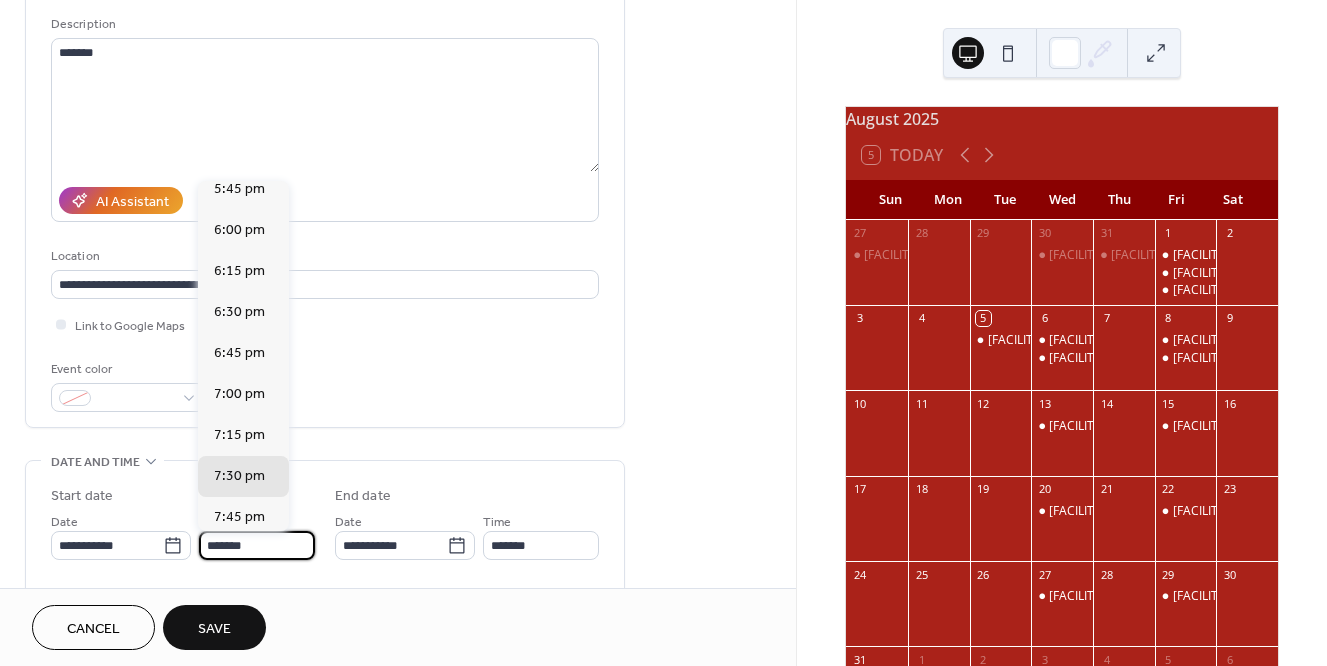 scroll, scrollTop: 2910, scrollLeft: 0, axis: vertical 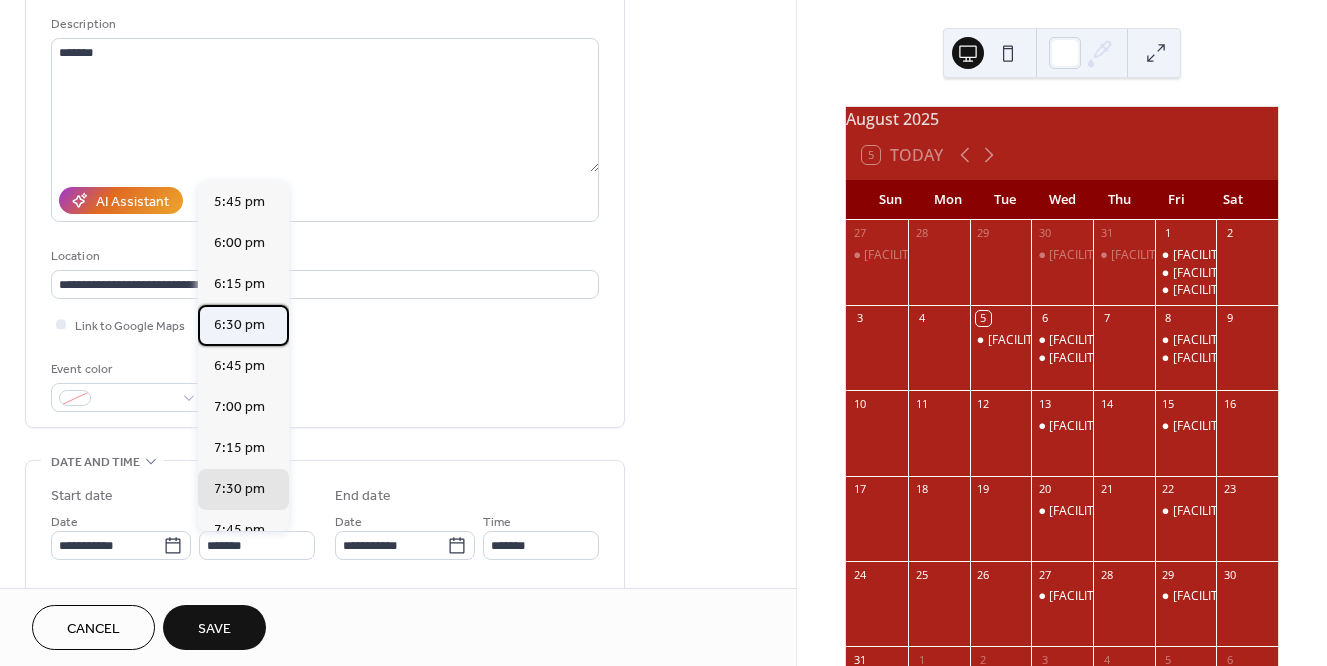 click on "6:30 pm" at bounding box center [239, 325] 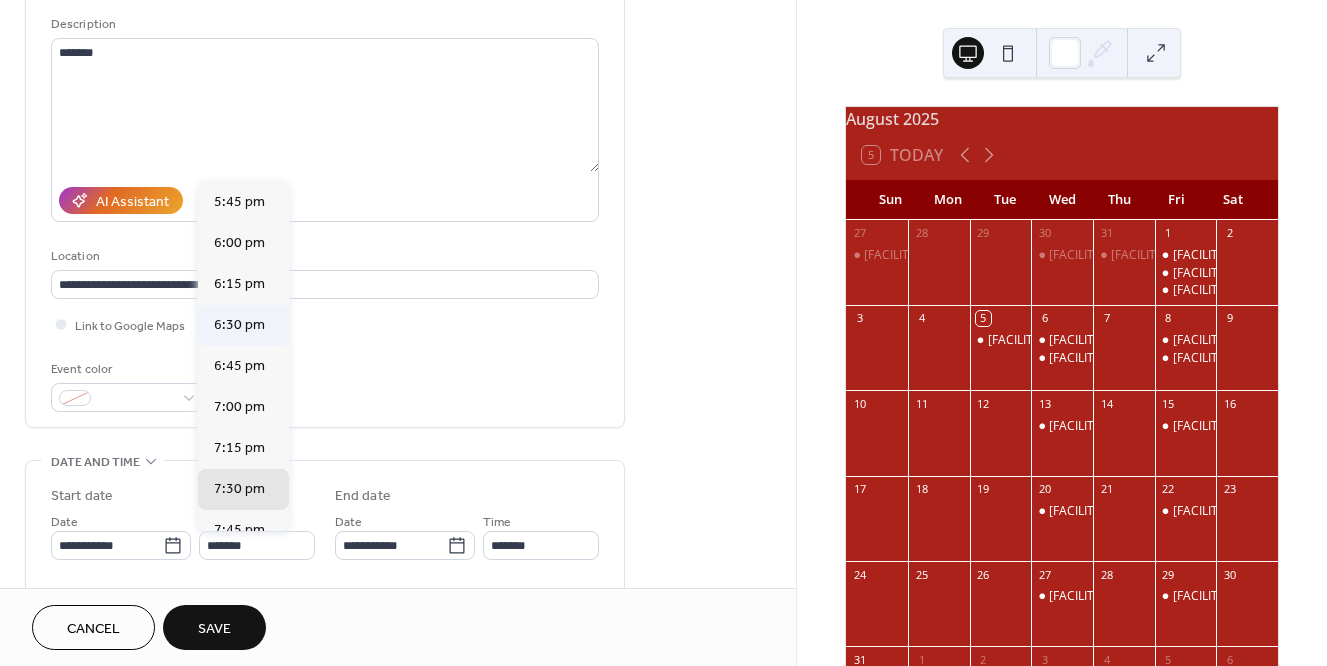 type on "*******" 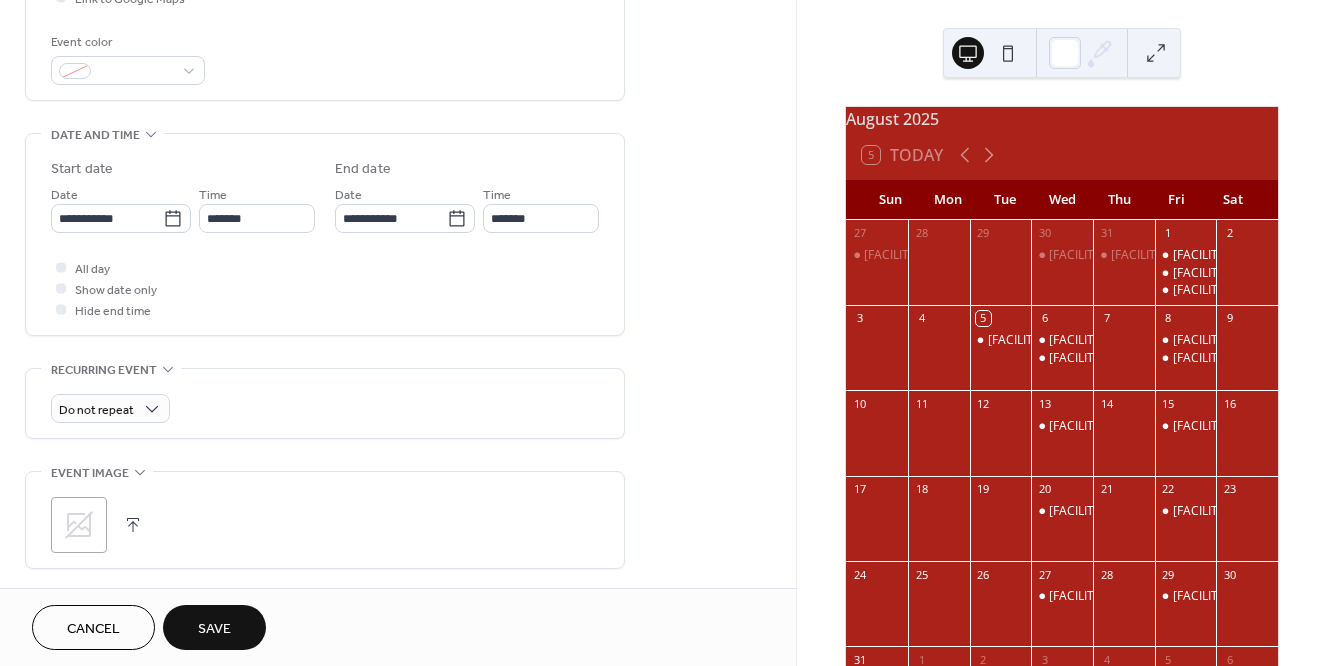 scroll, scrollTop: 530, scrollLeft: 0, axis: vertical 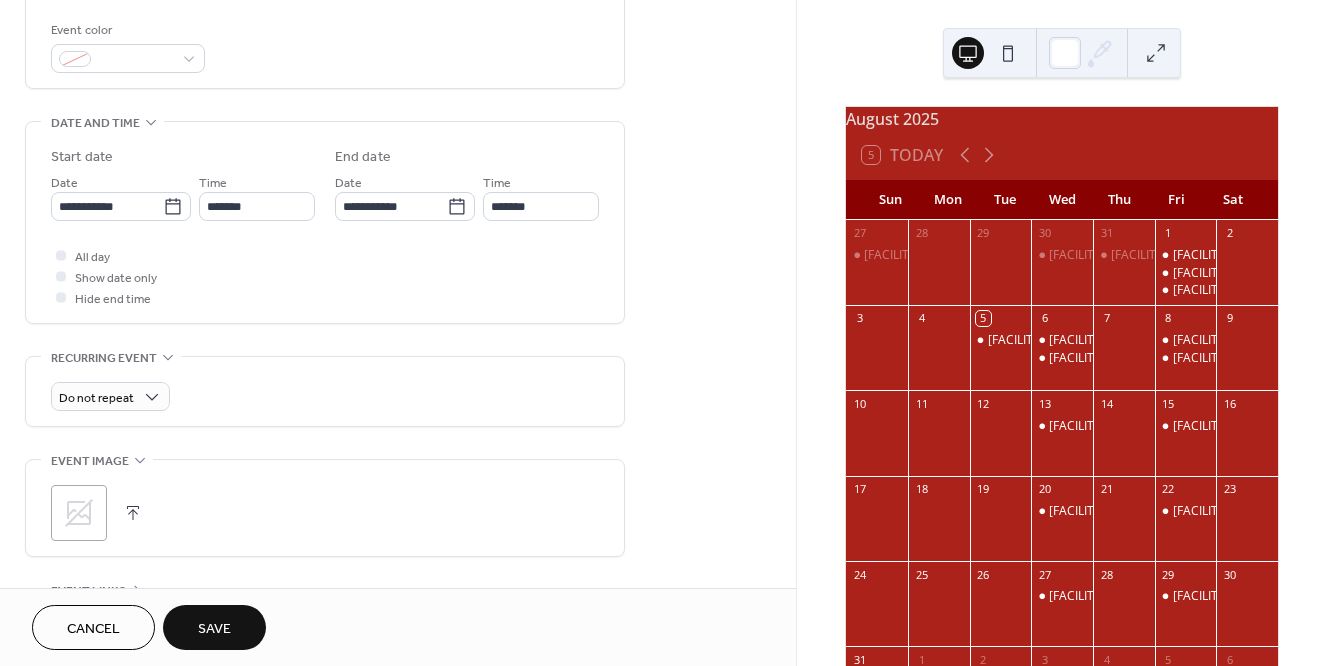click on "Save" at bounding box center [214, 629] 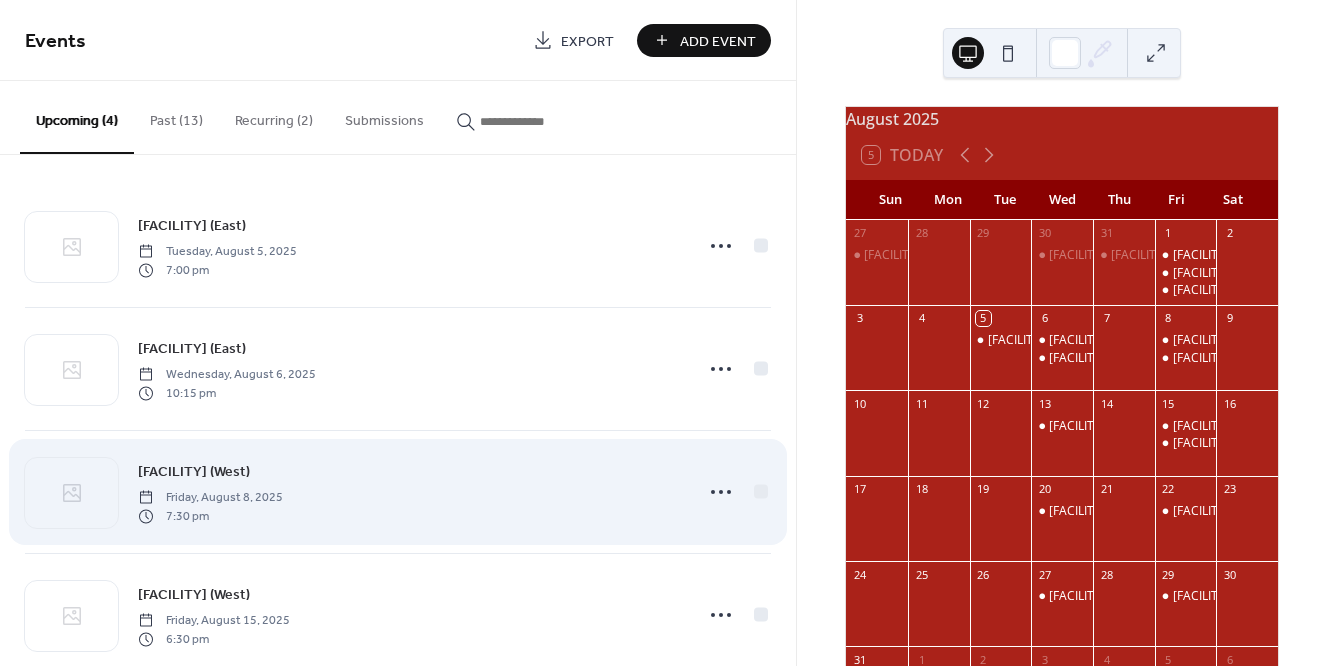 scroll, scrollTop: 40, scrollLeft: 0, axis: vertical 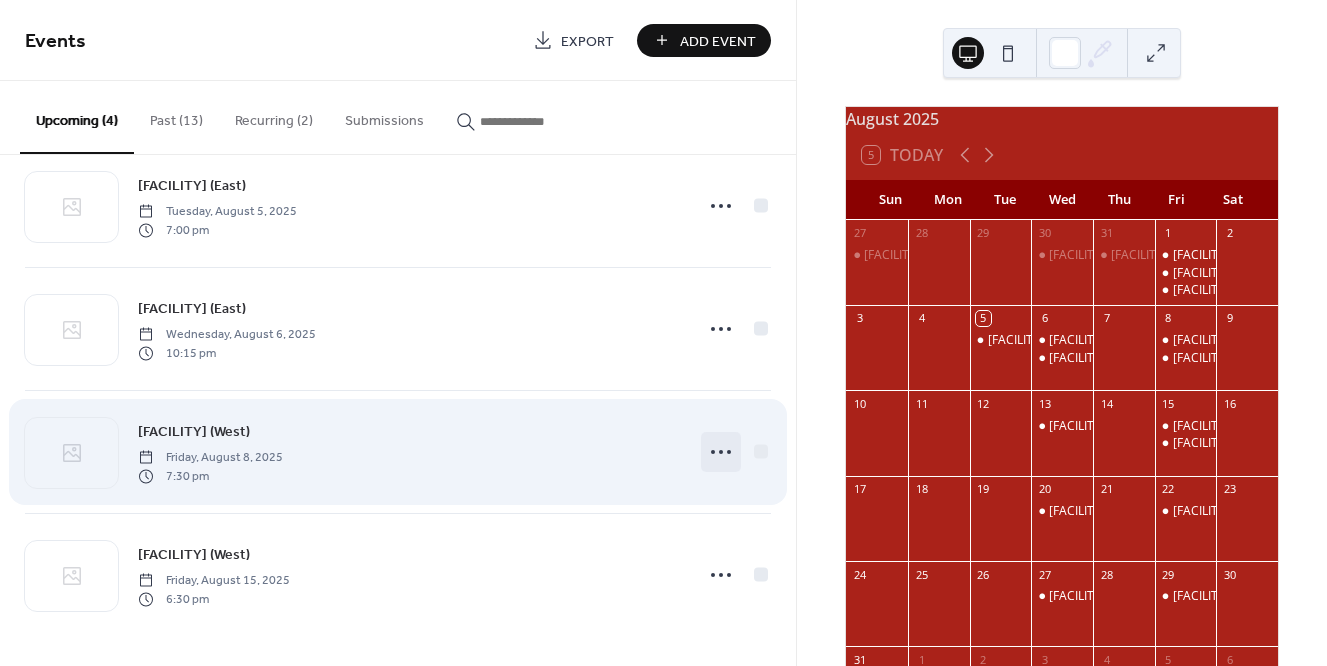 click 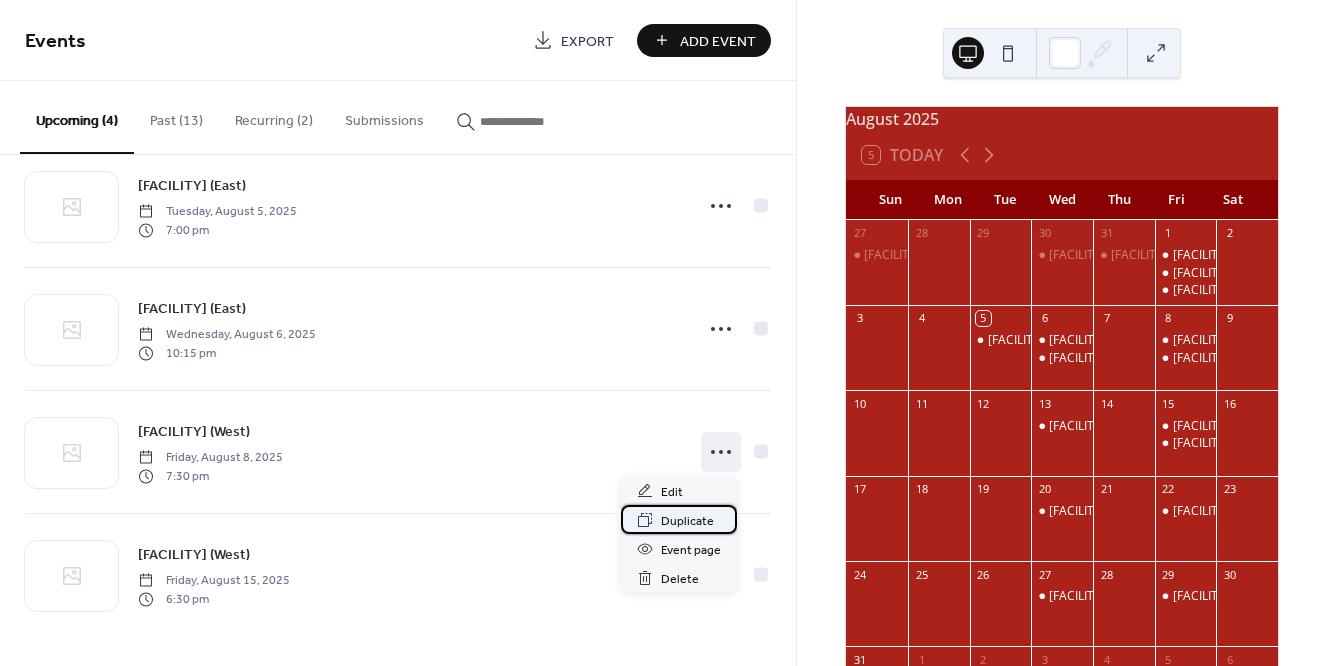click on "Duplicate" at bounding box center [687, 521] 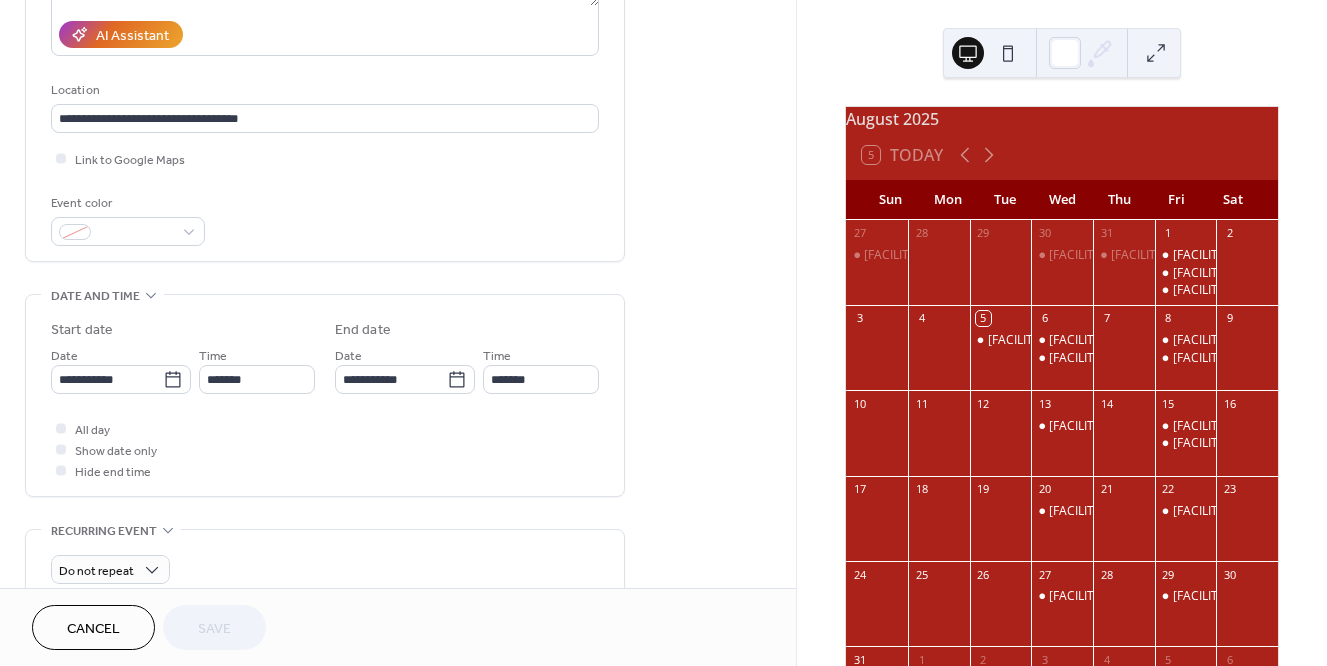 scroll, scrollTop: 384, scrollLeft: 0, axis: vertical 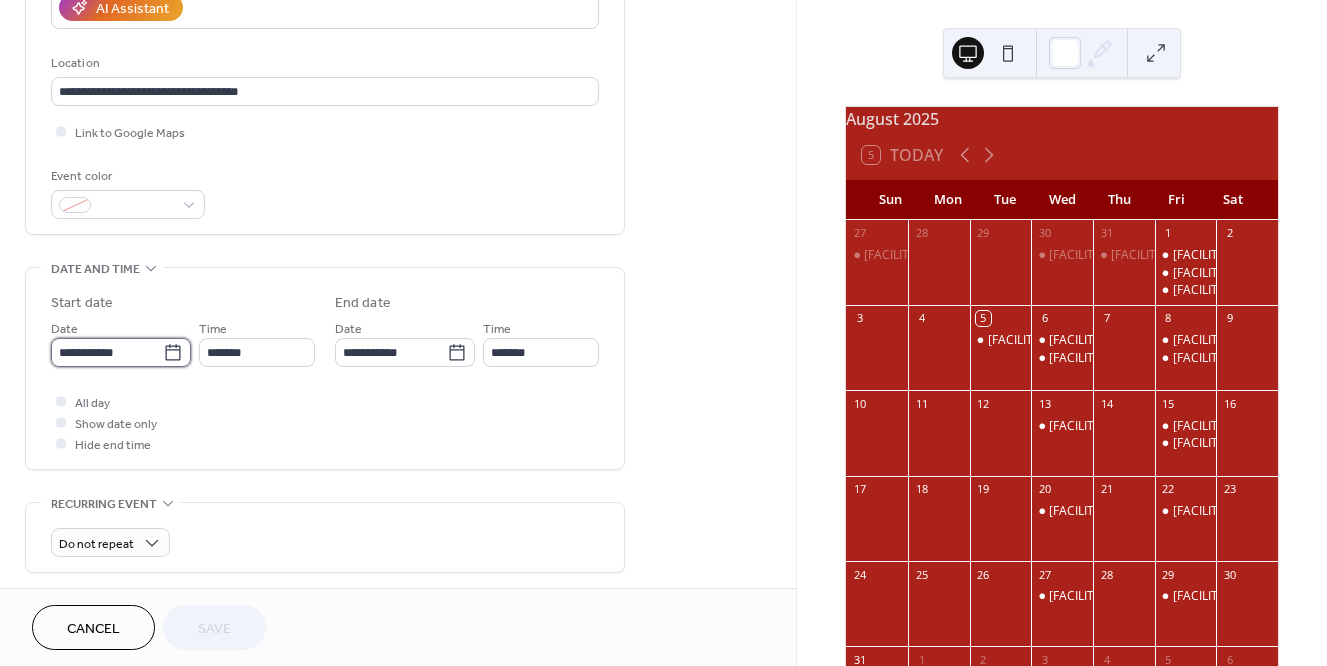 click on "**********" at bounding box center [107, 352] 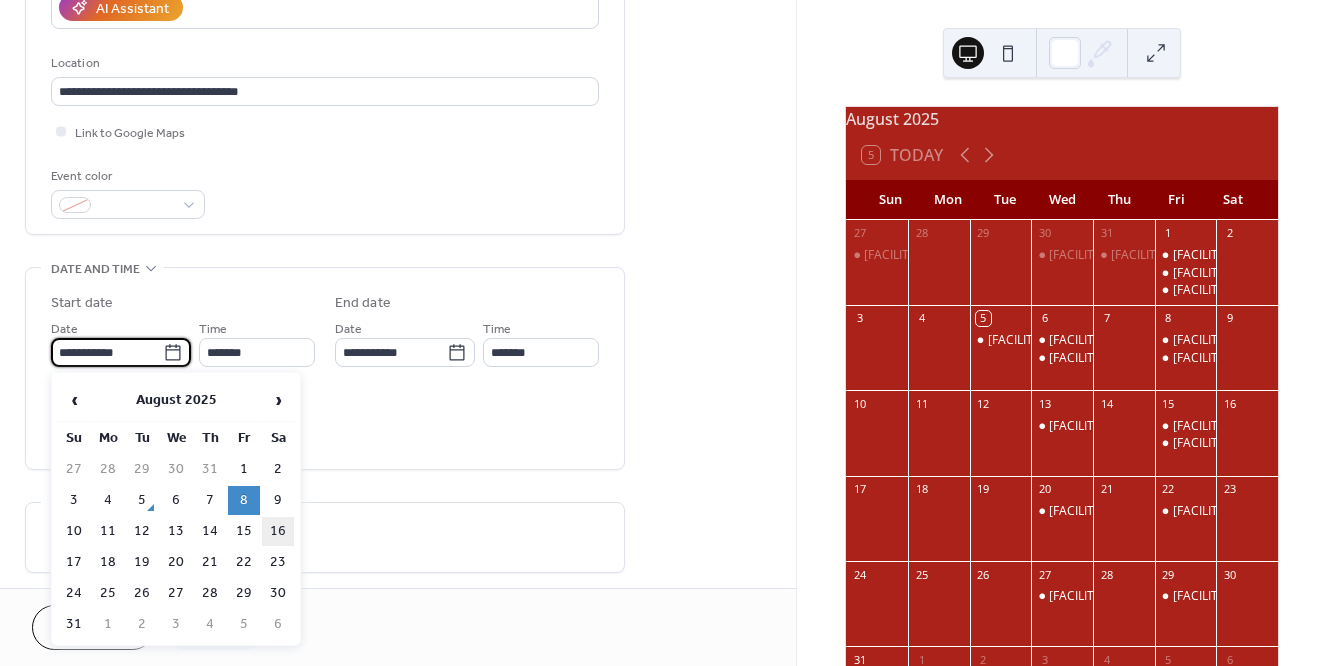 click on "16" at bounding box center [278, 531] 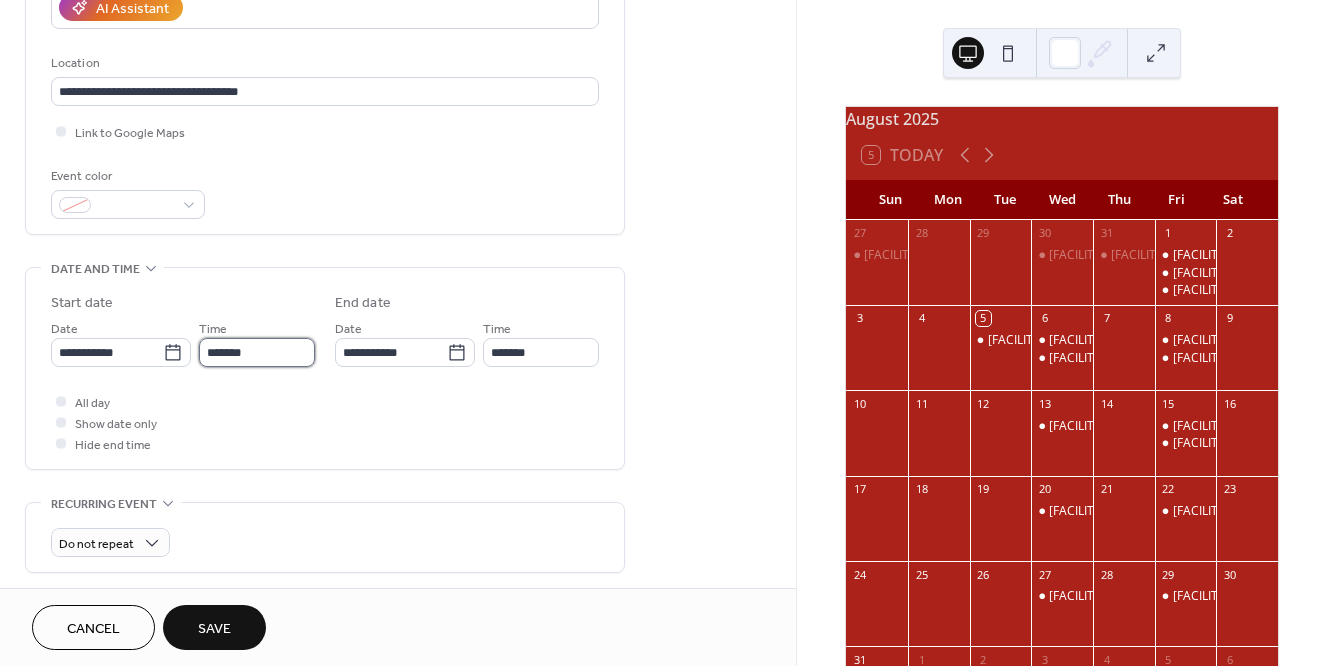 click on "*******" at bounding box center [257, 352] 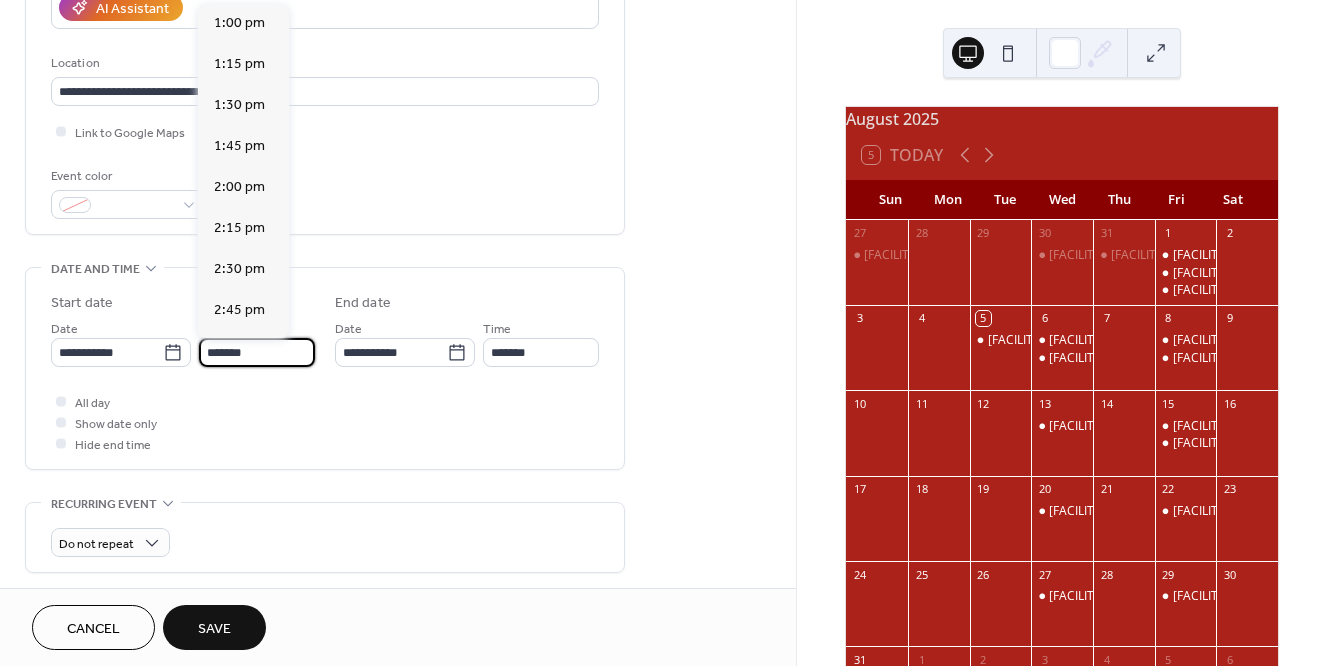 scroll, scrollTop: 2132, scrollLeft: 0, axis: vertical 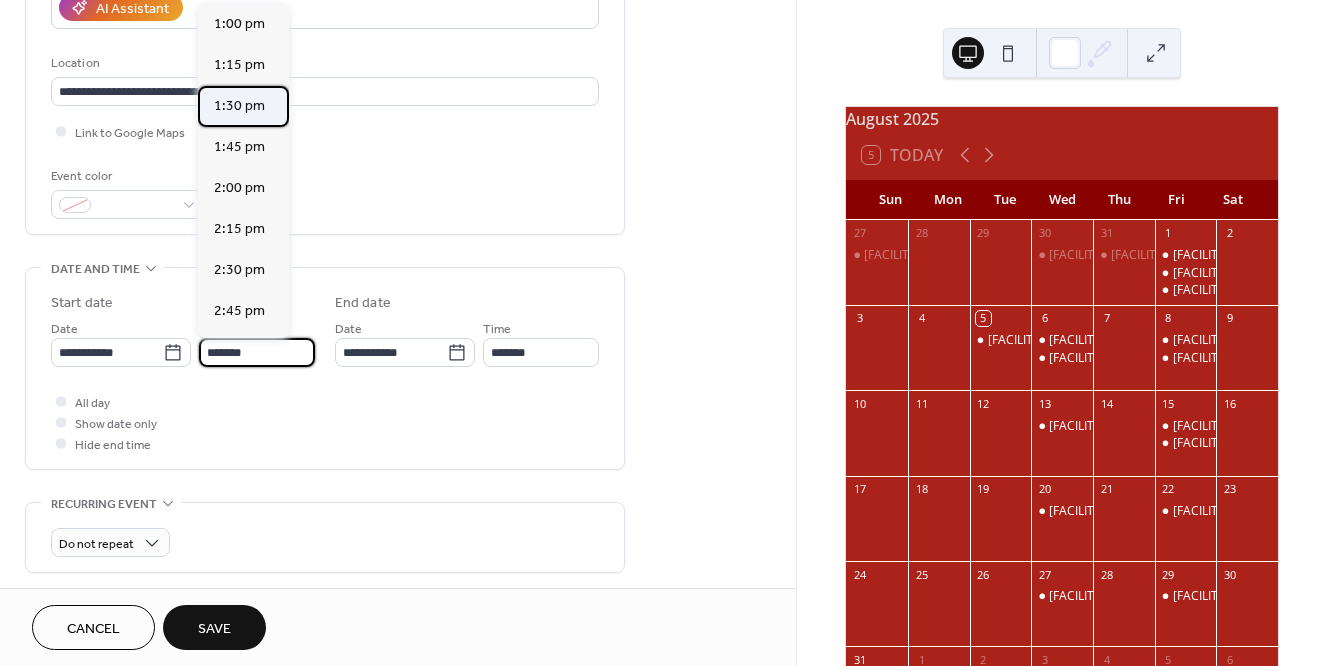click on "1:30 pm" at bounding box center [239, 106] 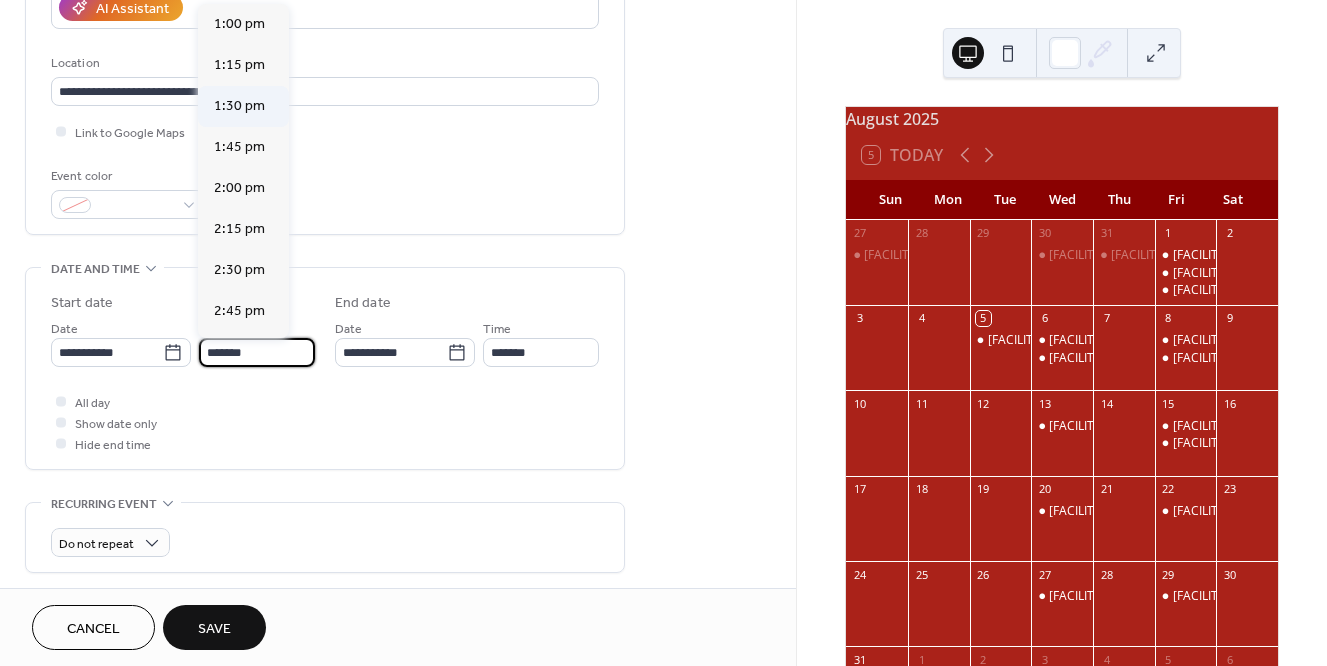 type on "*******" 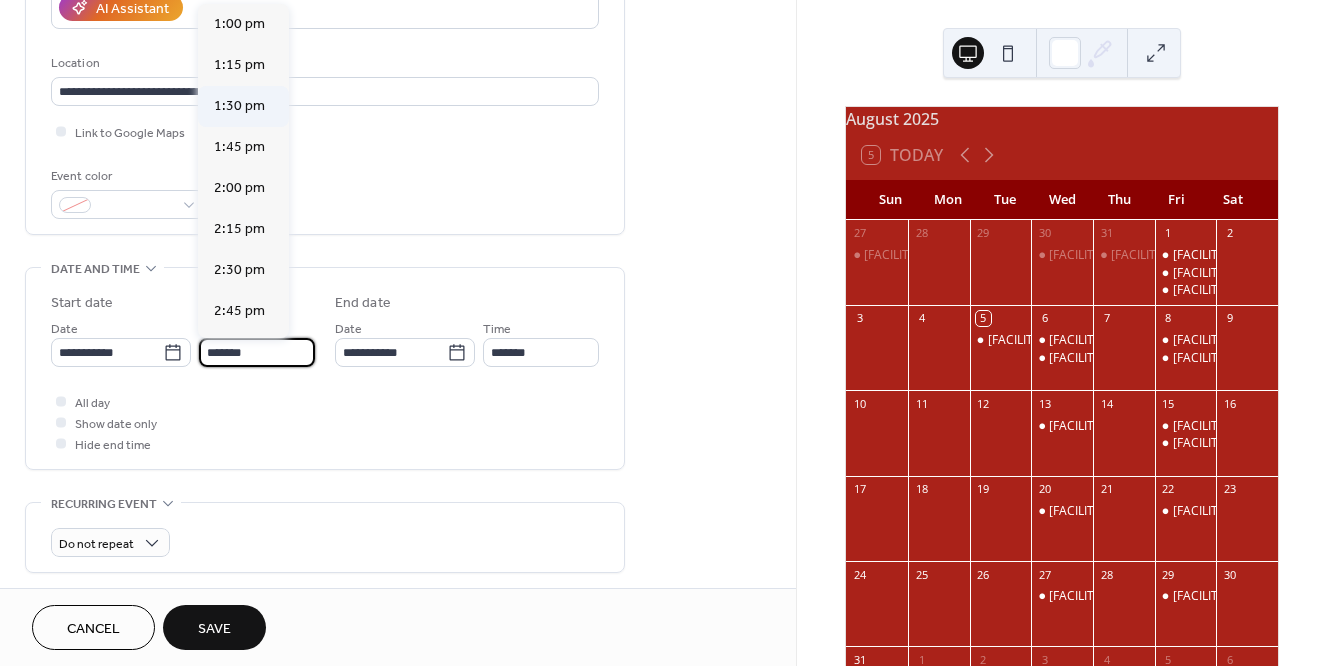 type on "*******" 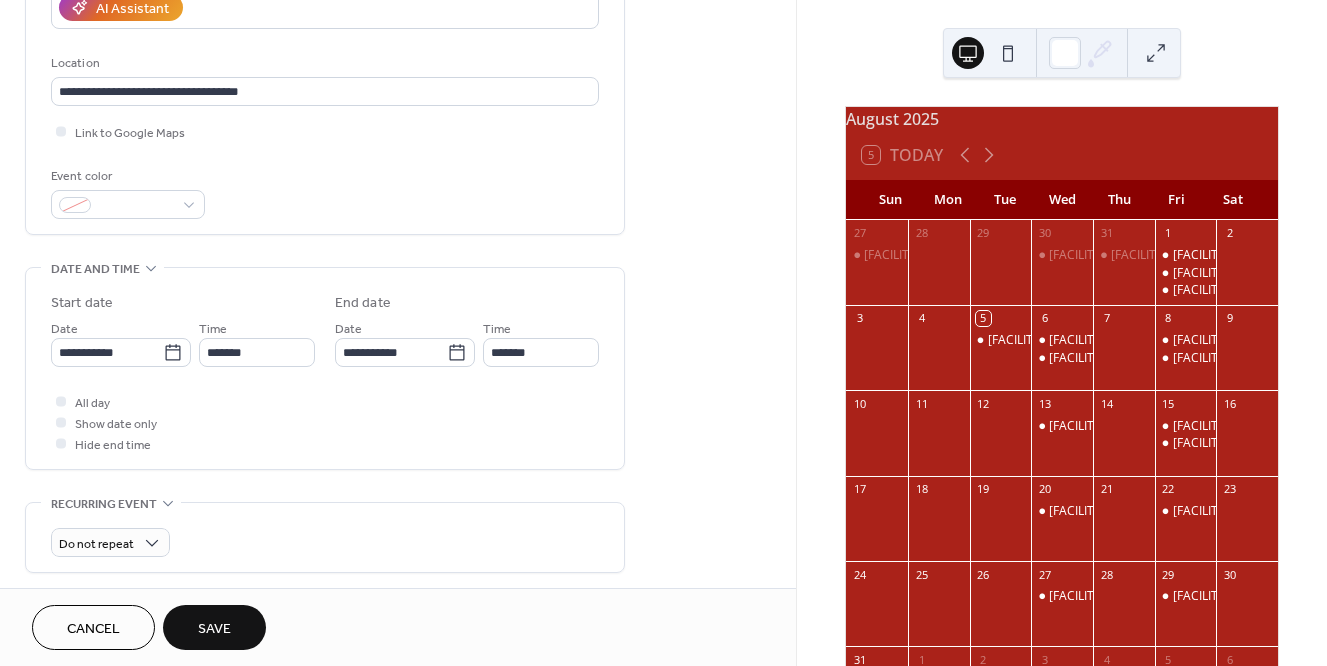click on "Save" at bounding box center (214, 627) 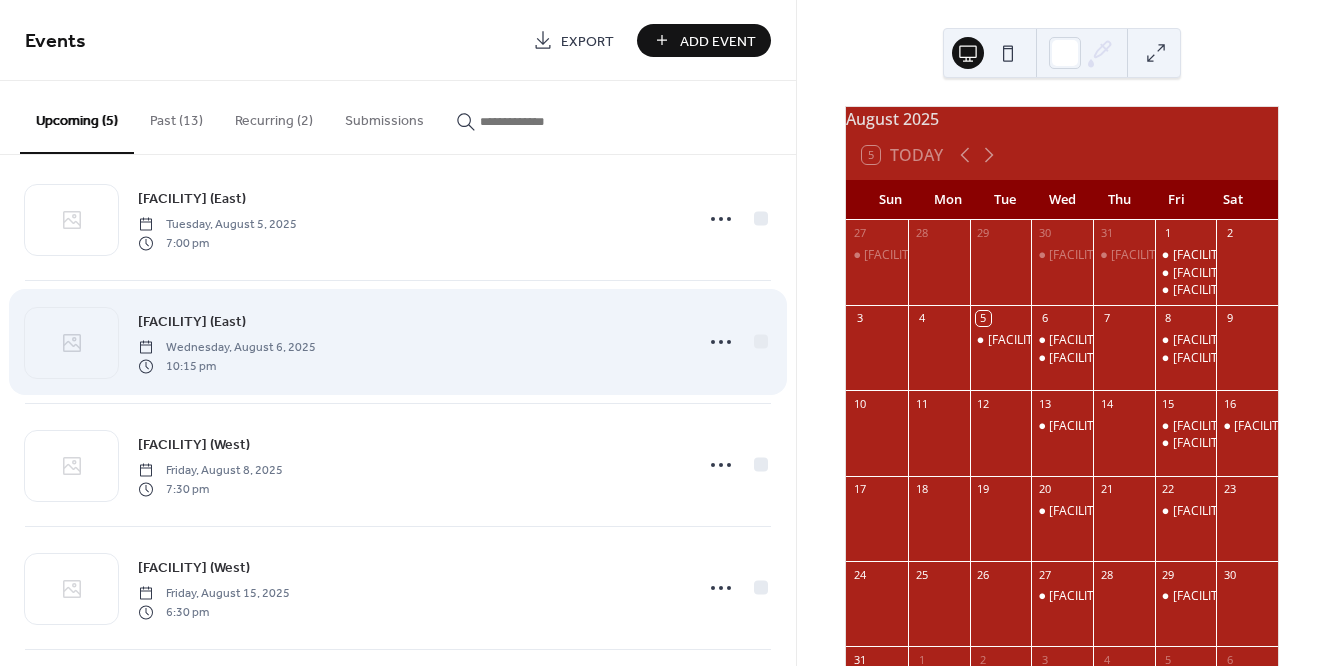 scroll, scrollTop: 33, scrollLeft: 0, axis: vertical 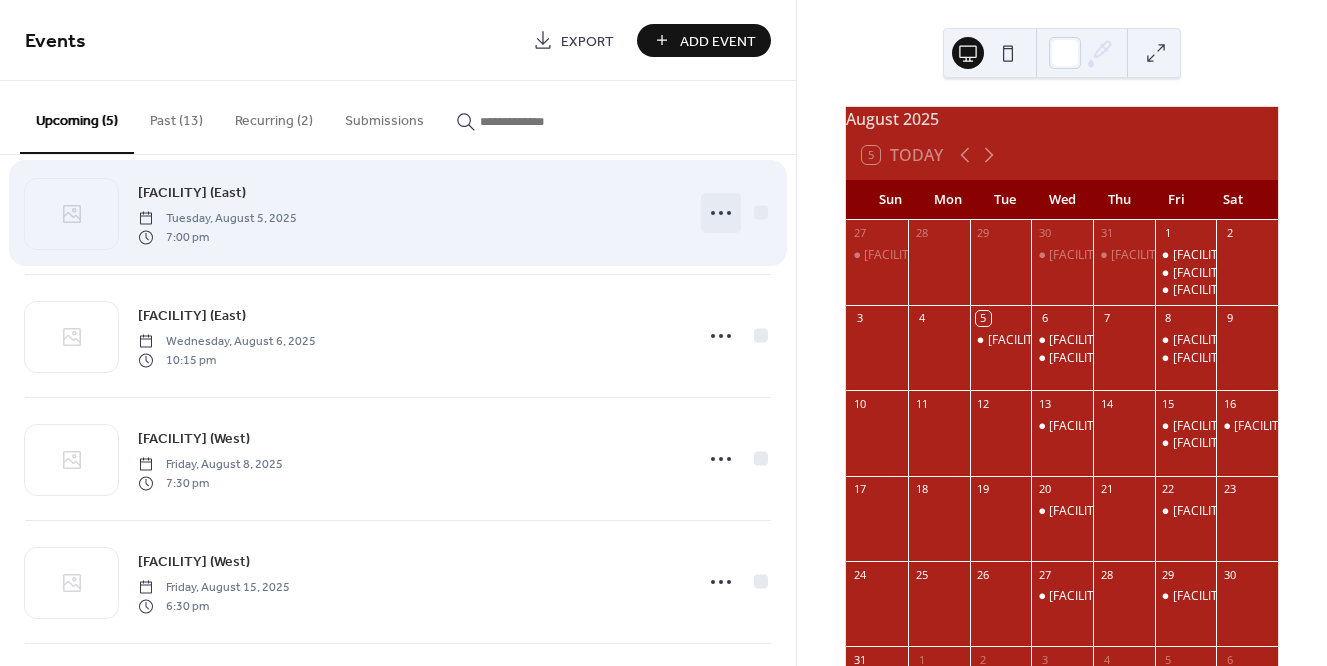 click 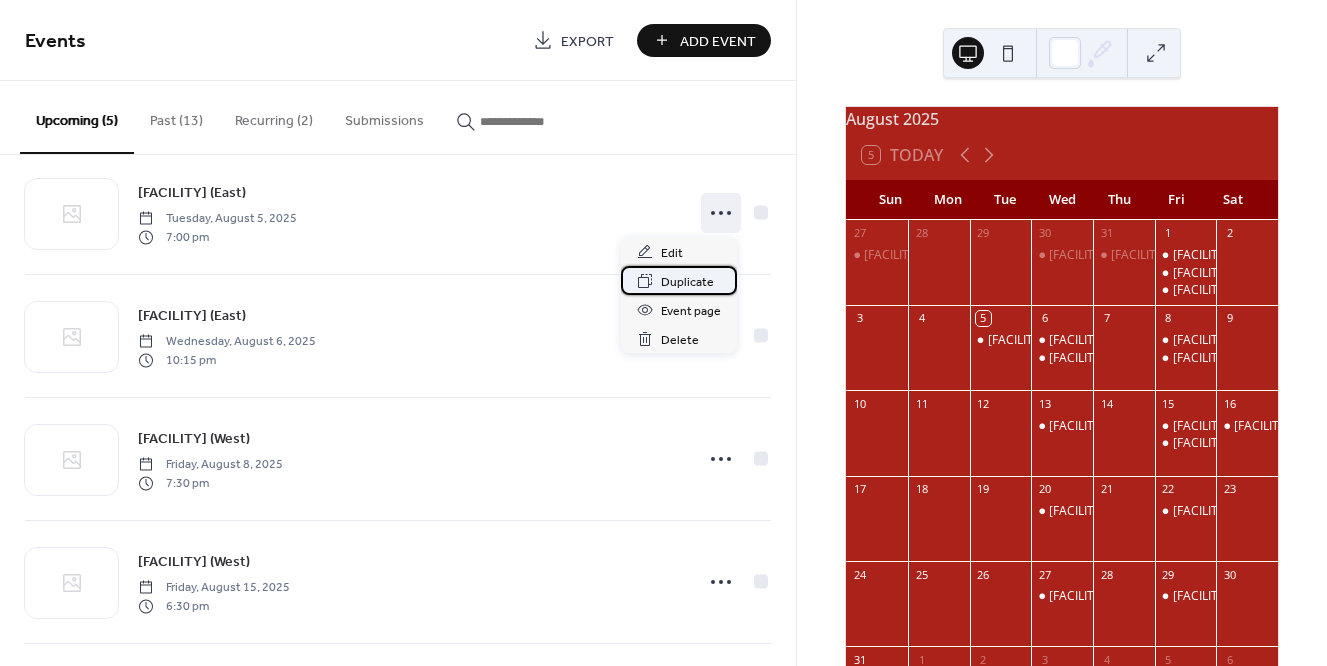 click on "Duplicate" at bounding box center [687, 282] 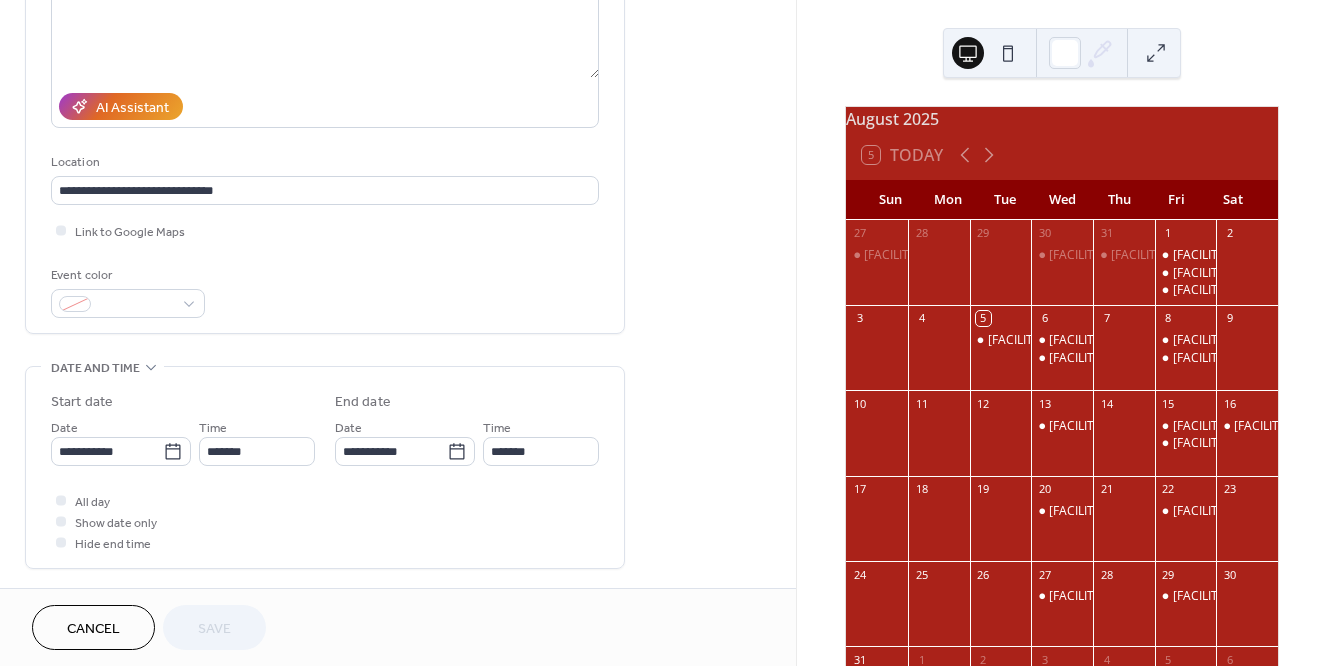 scroll, scrollTop: 289, scrollLeft: 0, axis: vertical 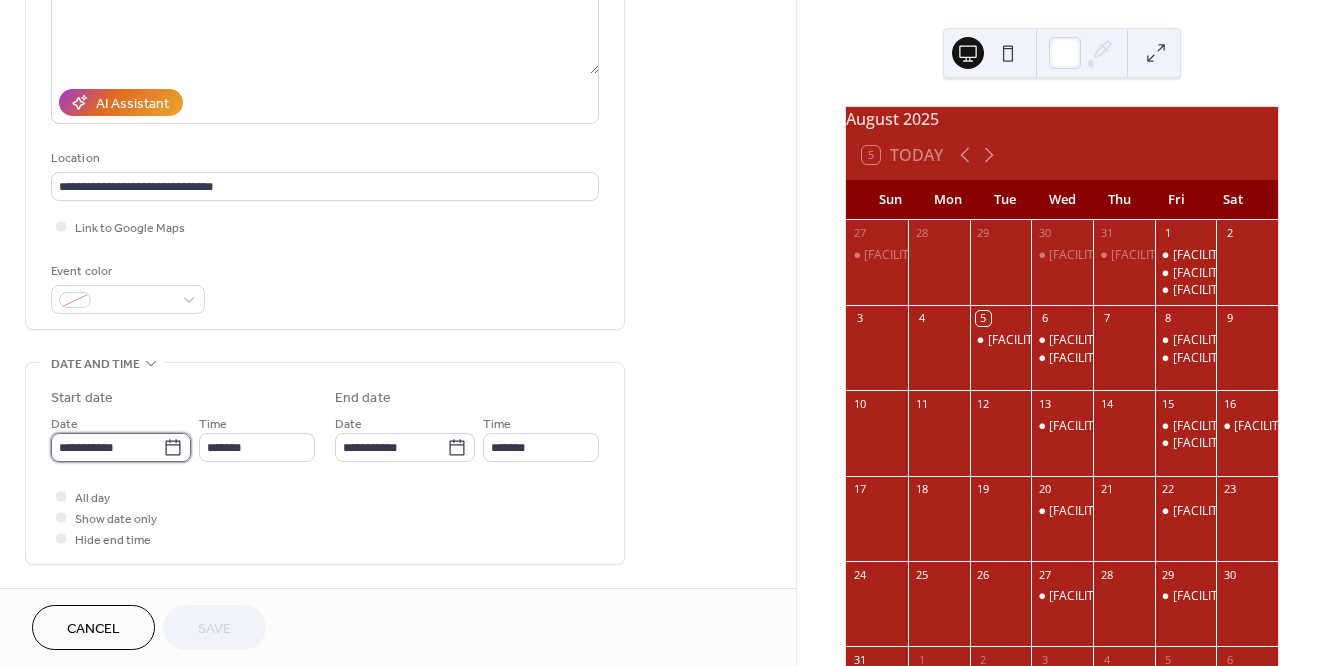 click on "**********" at bounding box center (107, 447) 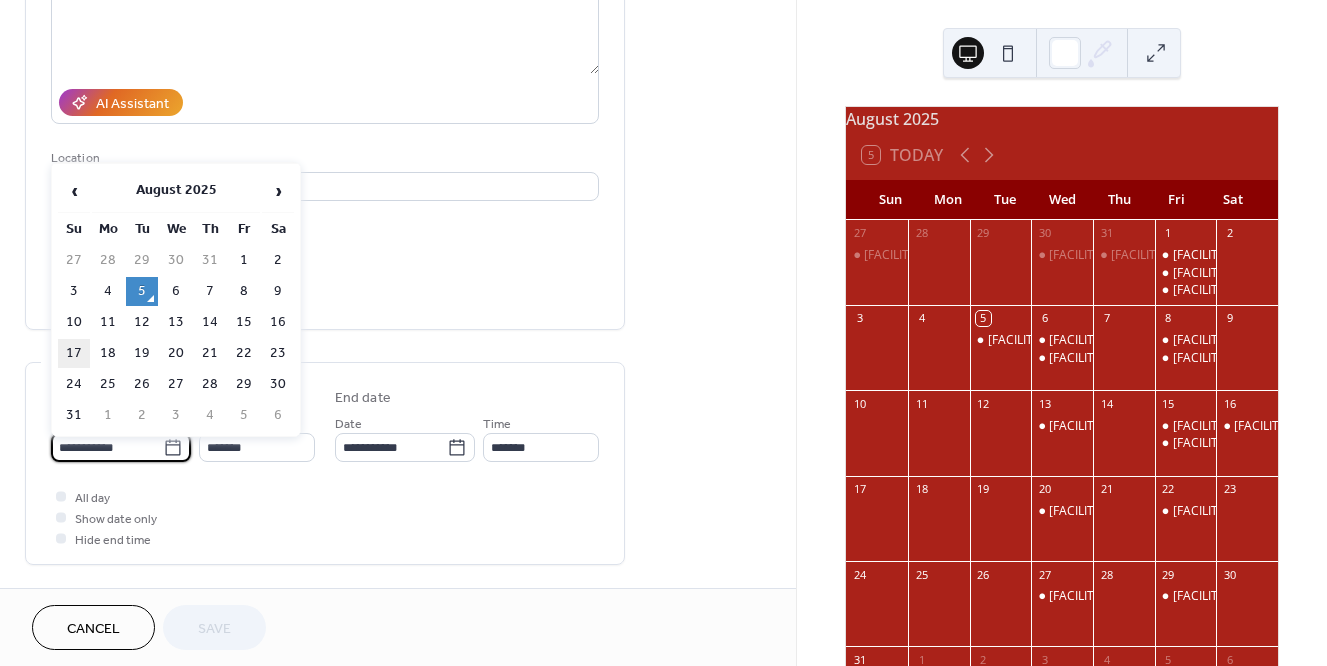 click on "17" at bounding box center (74, 353) 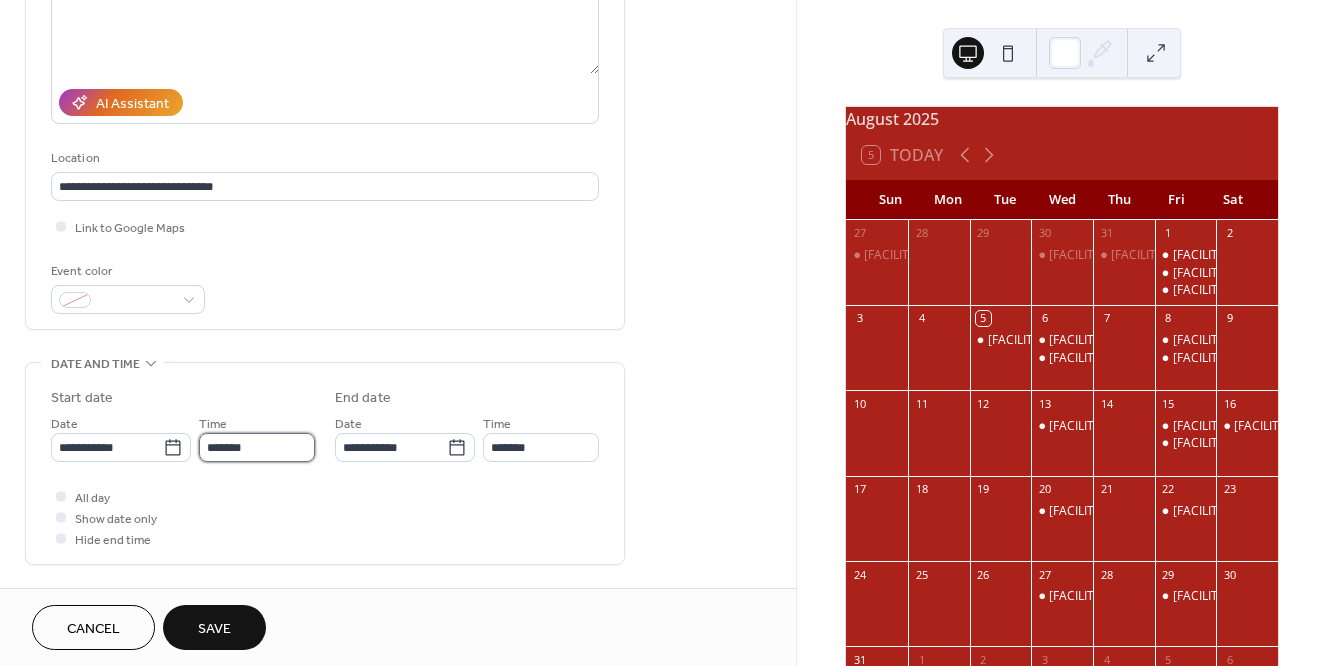 click on "*******" at bounding box center [257, 447] 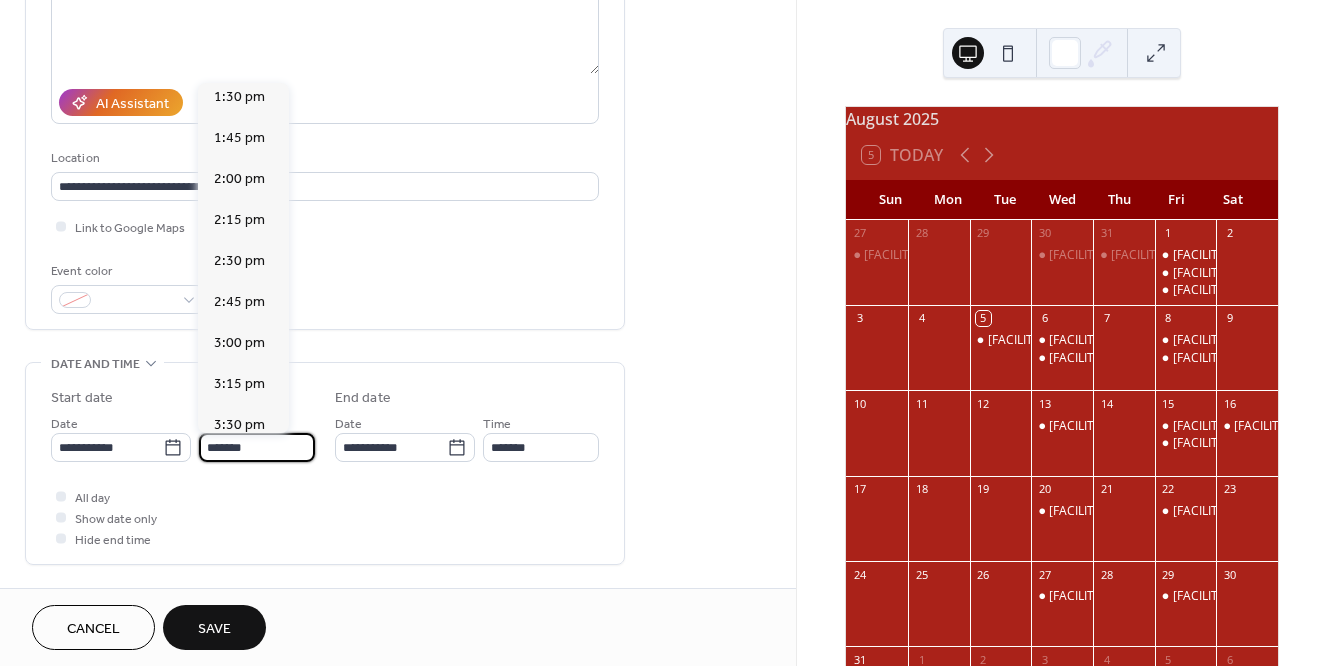 scroll, scrollTop: 2207, scrollLeft: 0, axis: vertical 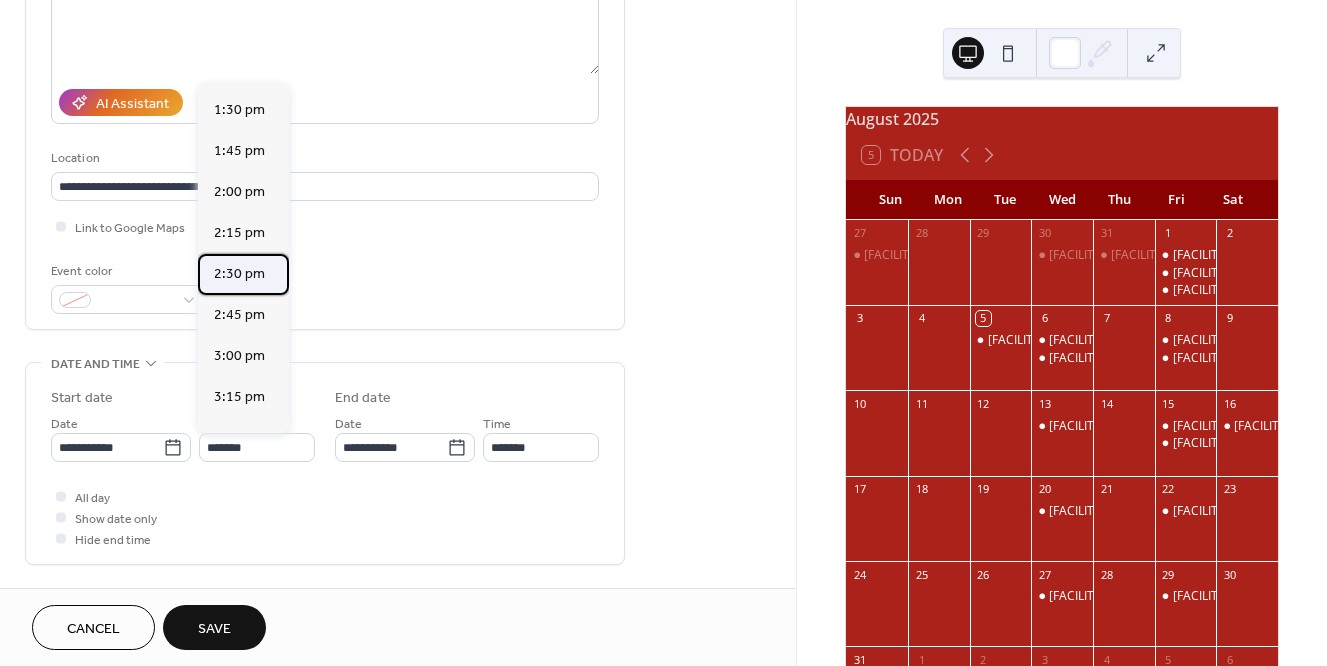 click on "2:30 pm" at bounding box center [239, 274] 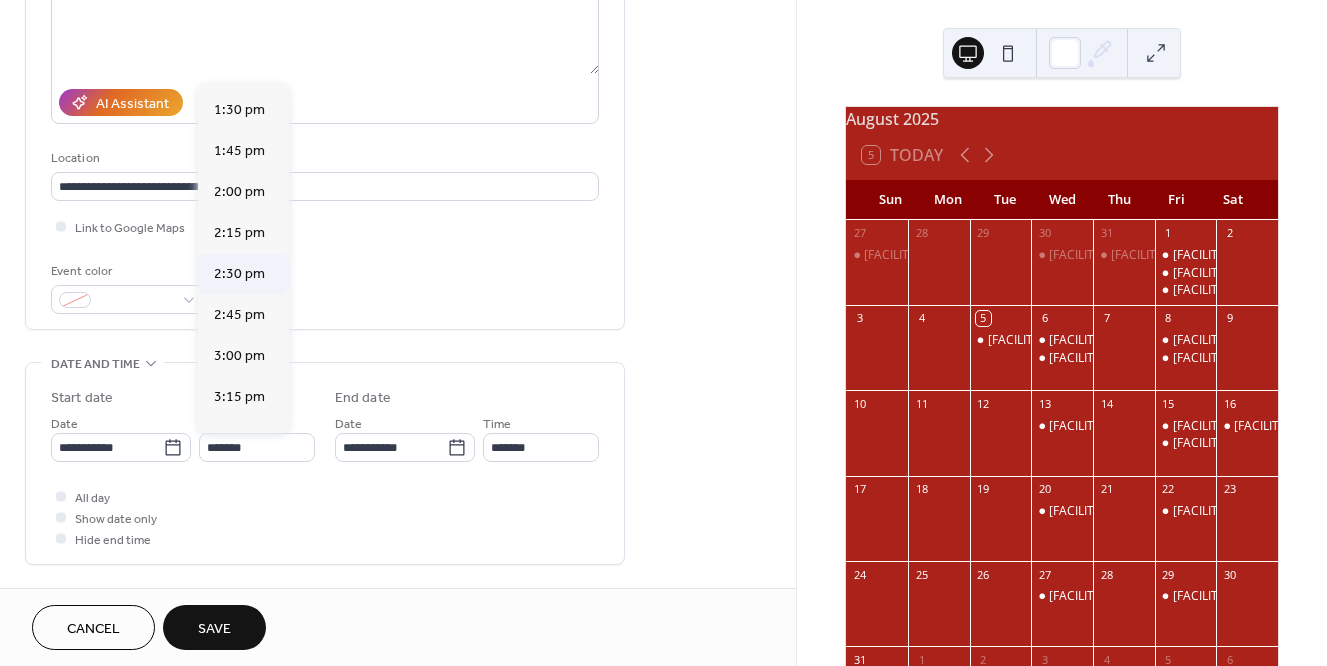 type on "*******" 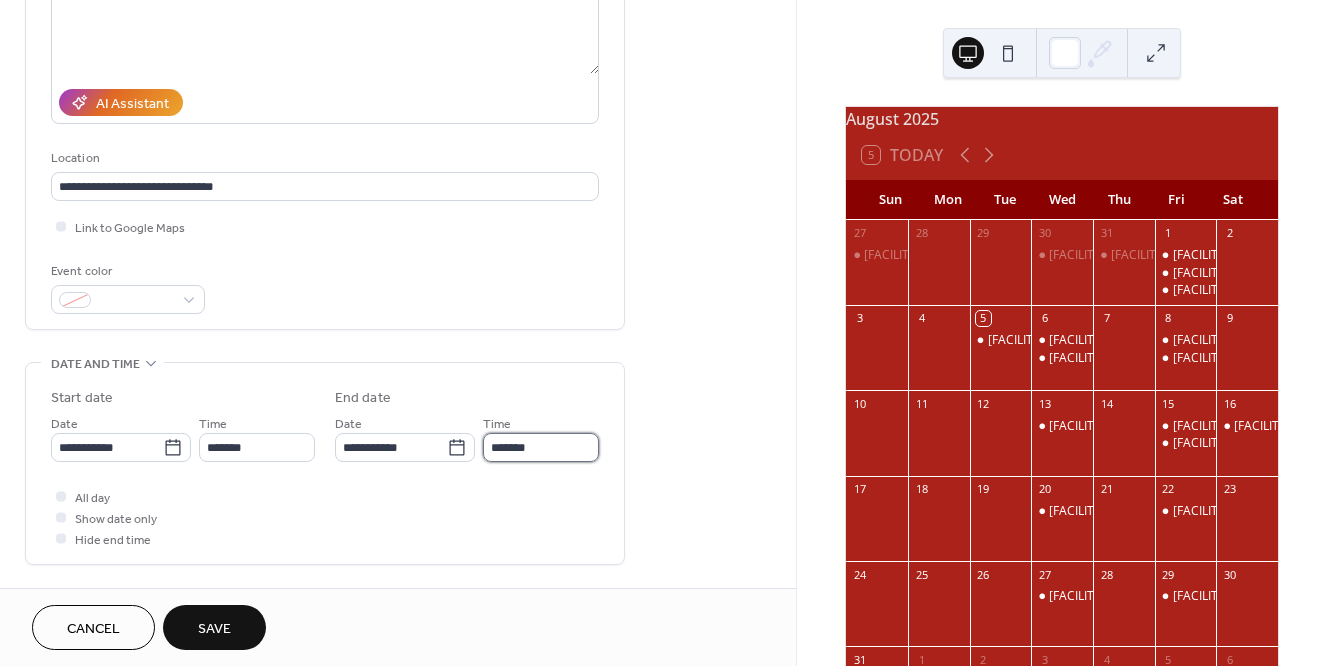 click on "*******" at bounding box center [541, 447] 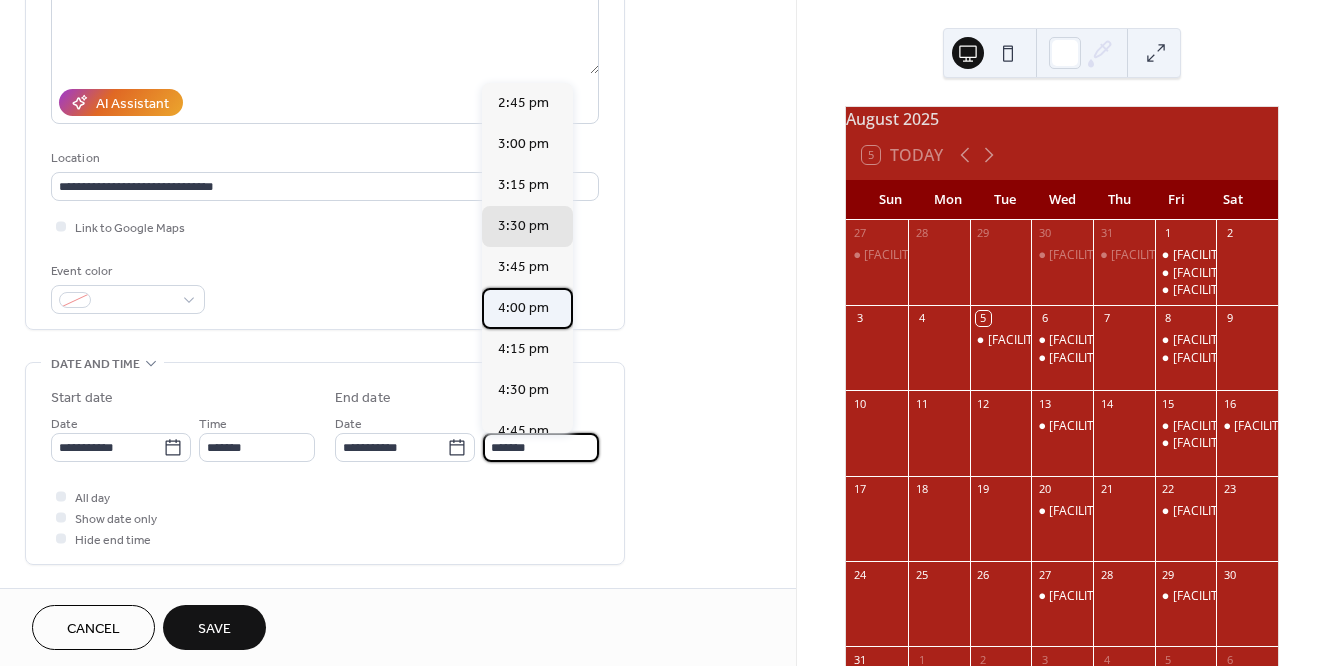 click on "4:00 pm" at bounding box center (523, 308) 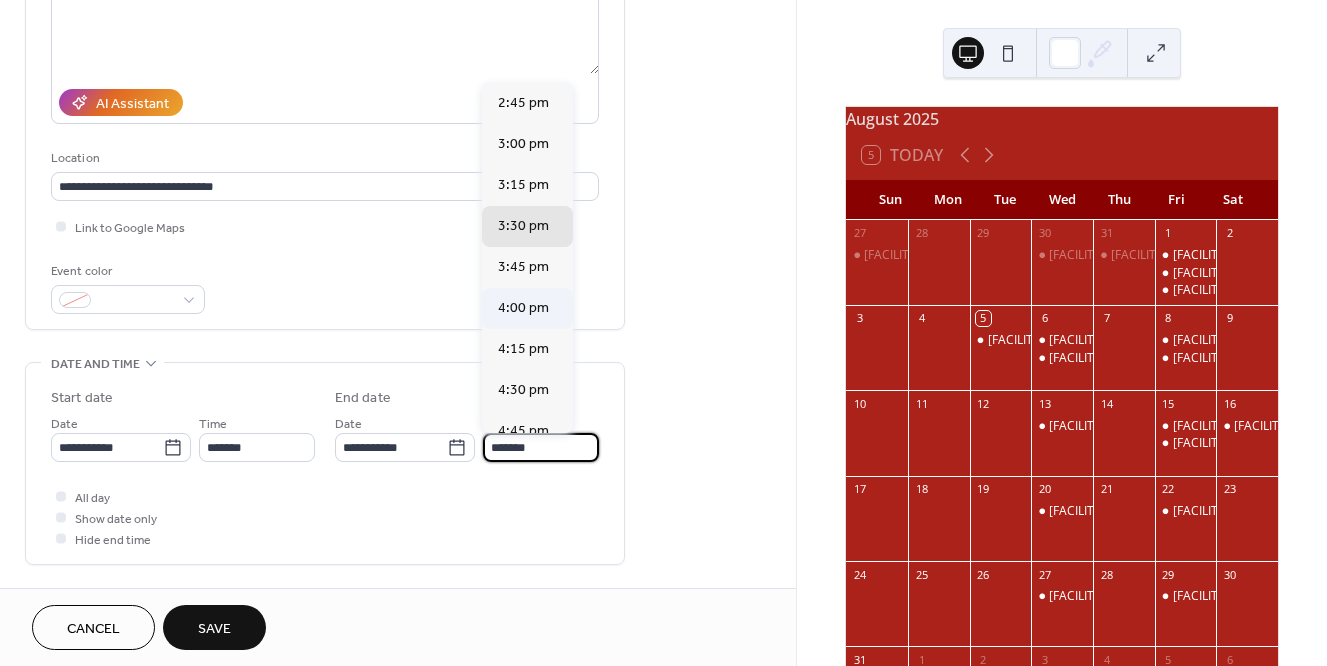 type on "*******" 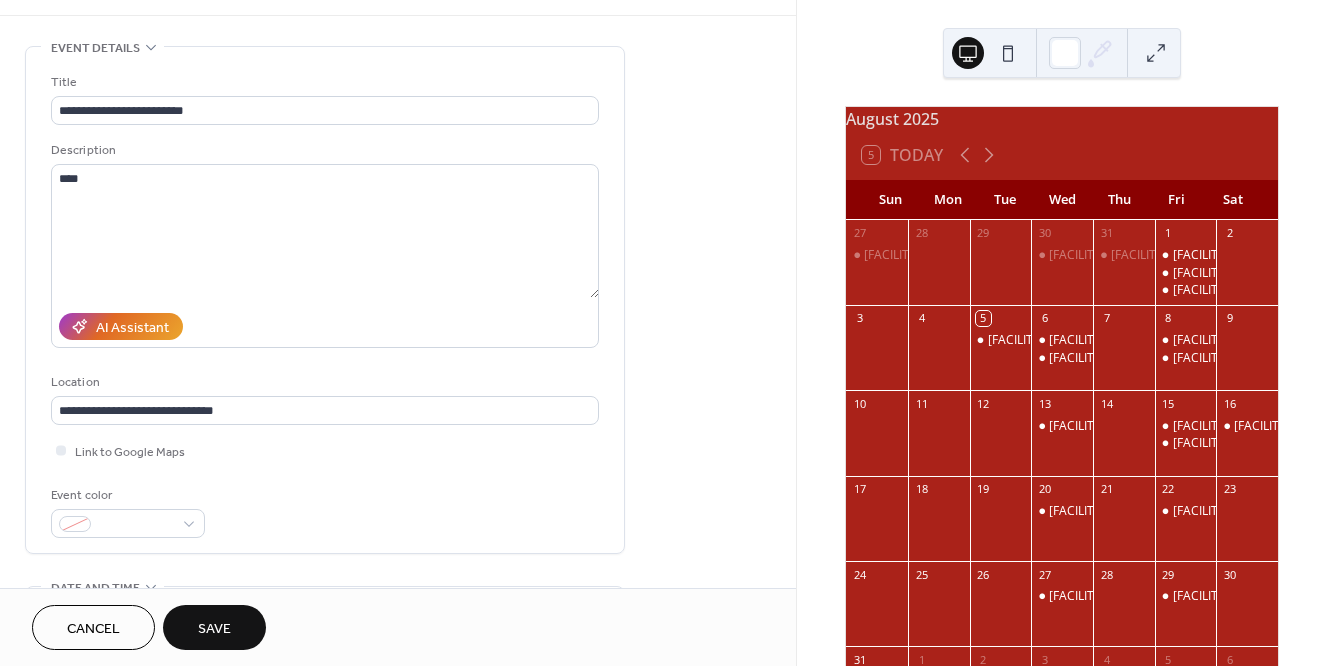 scroll, scrollTop: 49, scrollLeft: 0, axis: vertical 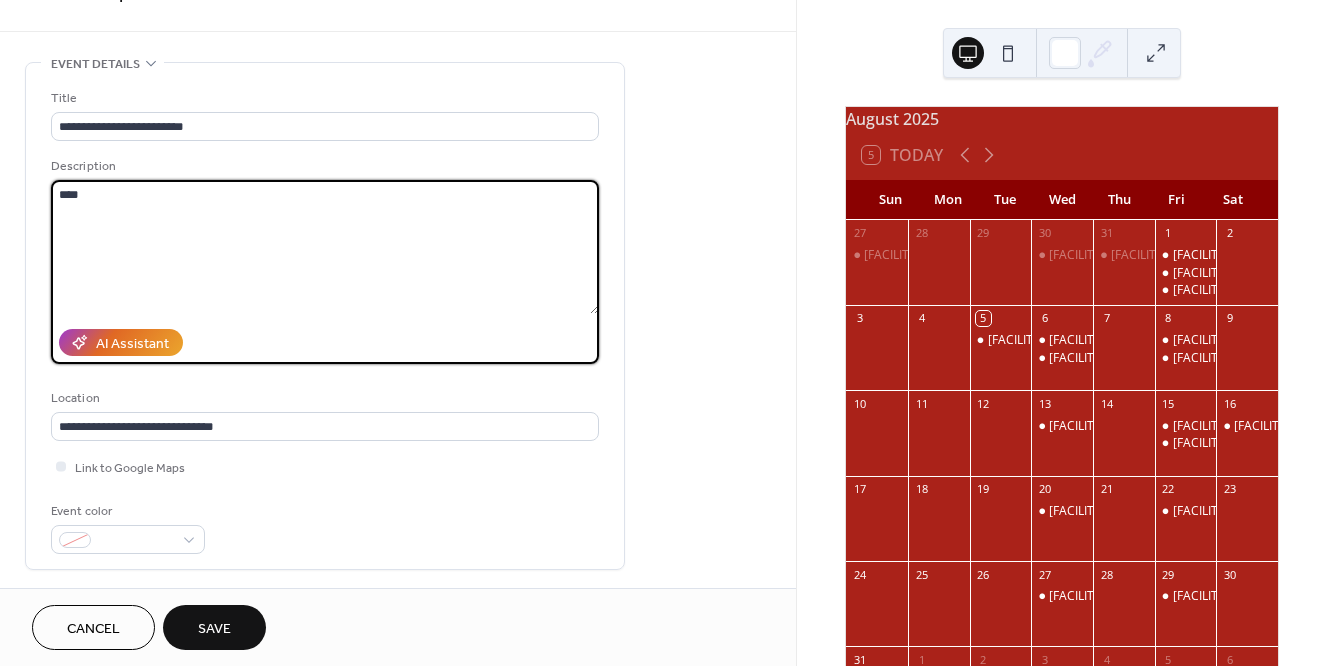 click on "****" at bounding box center [325, 247] 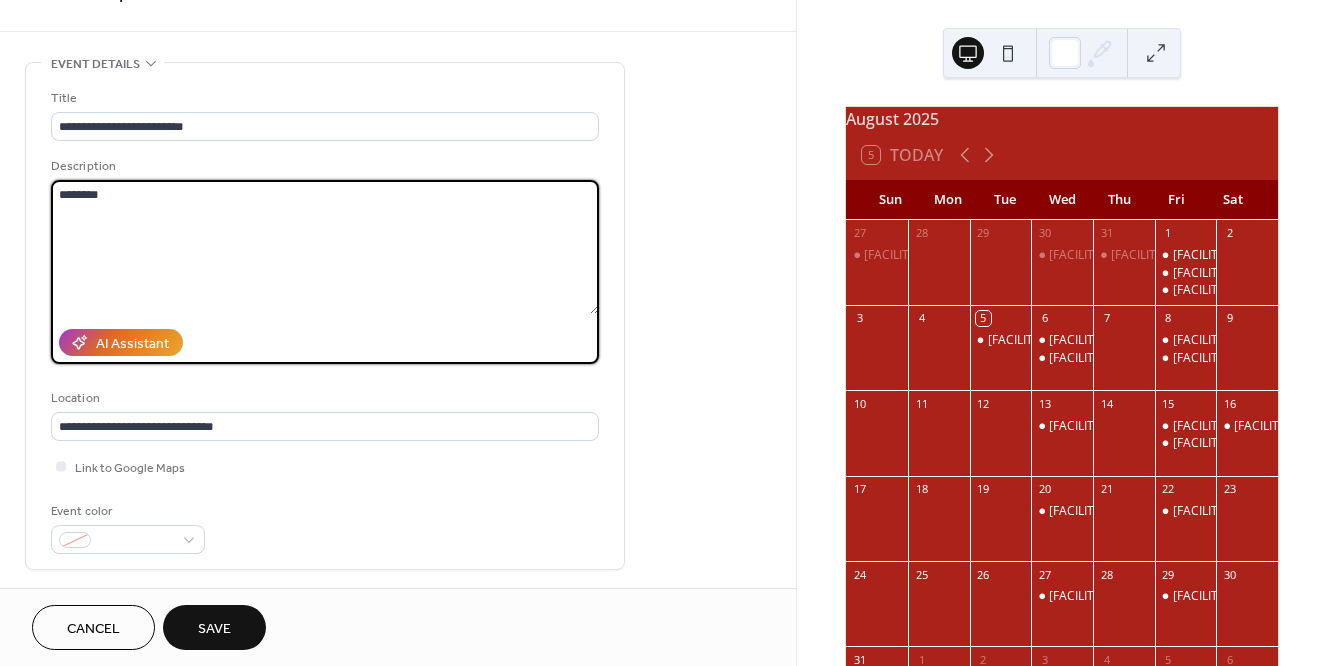 type on "********" 